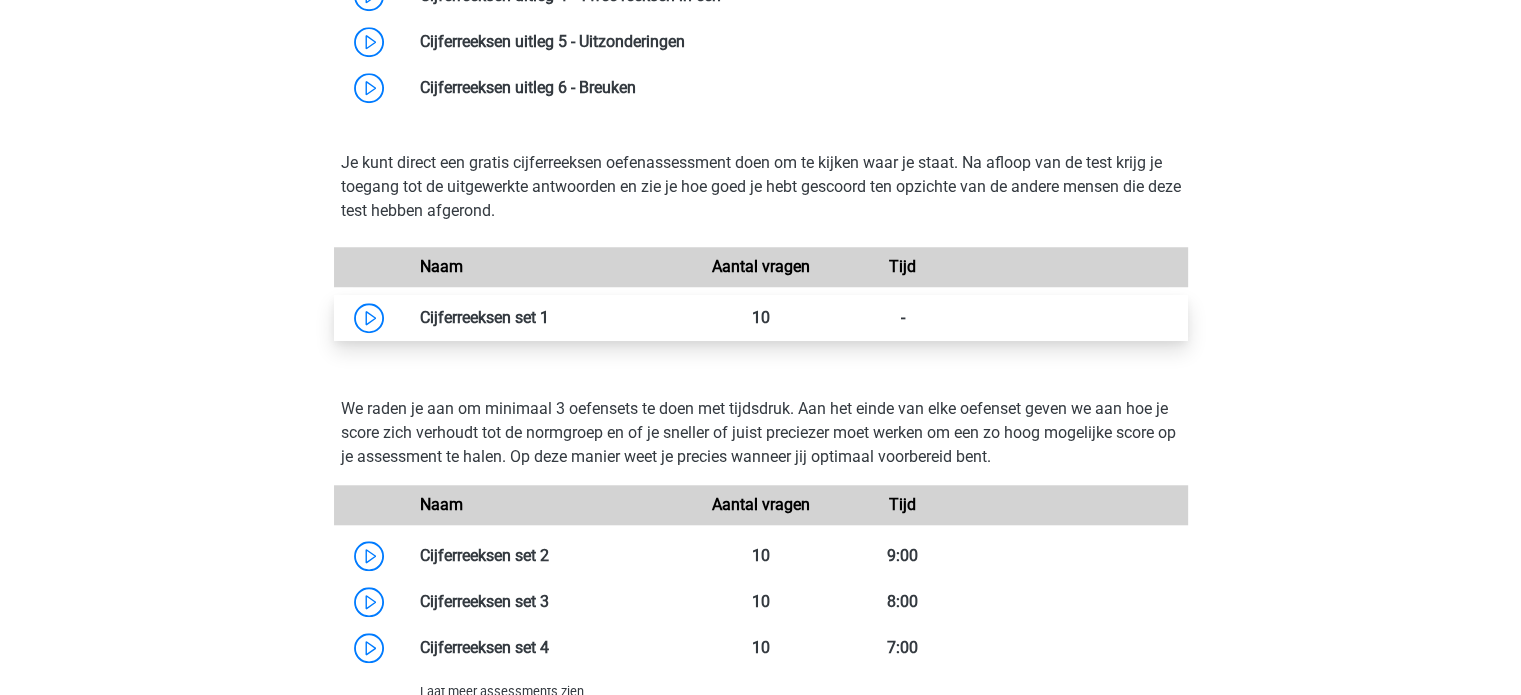 scroll, scrollTop: 1656, scrollLeft: 0, axis: vertical 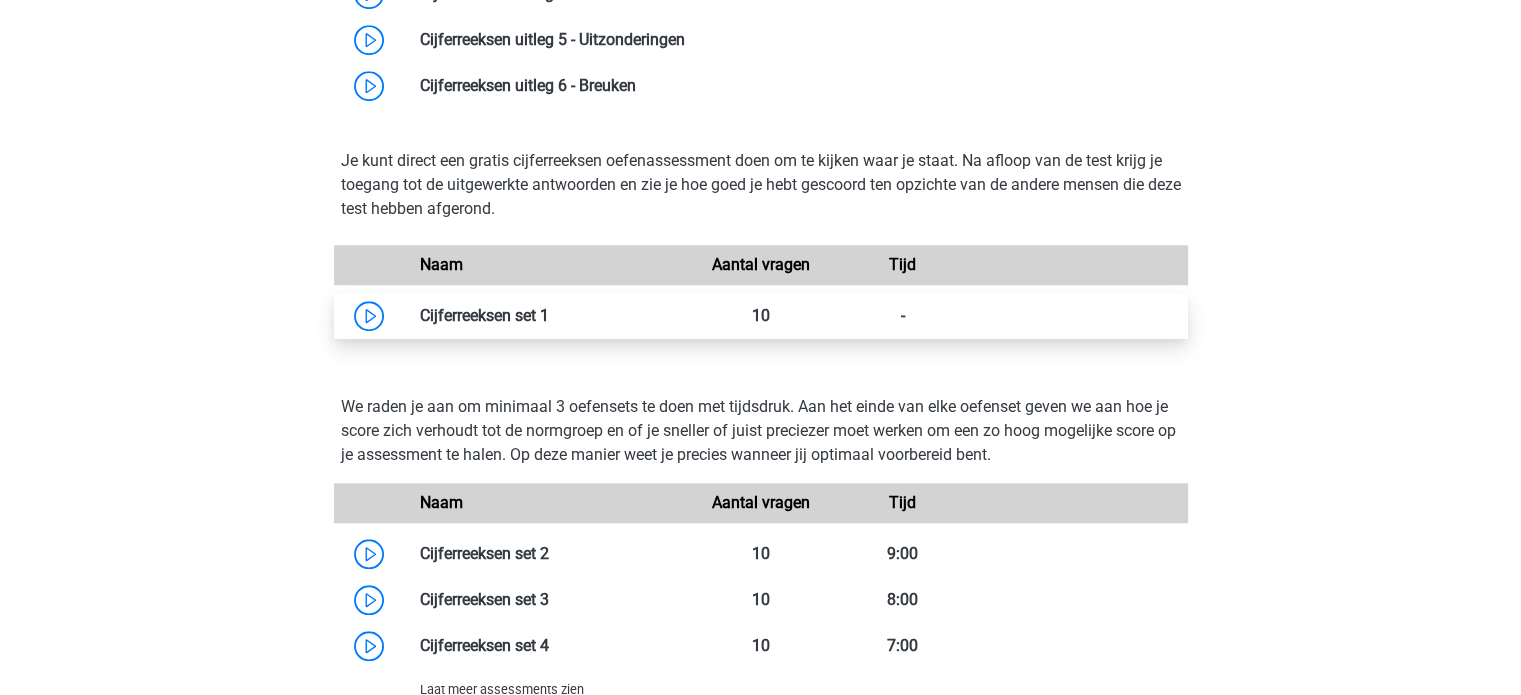 click at bounding box center [549, 315] 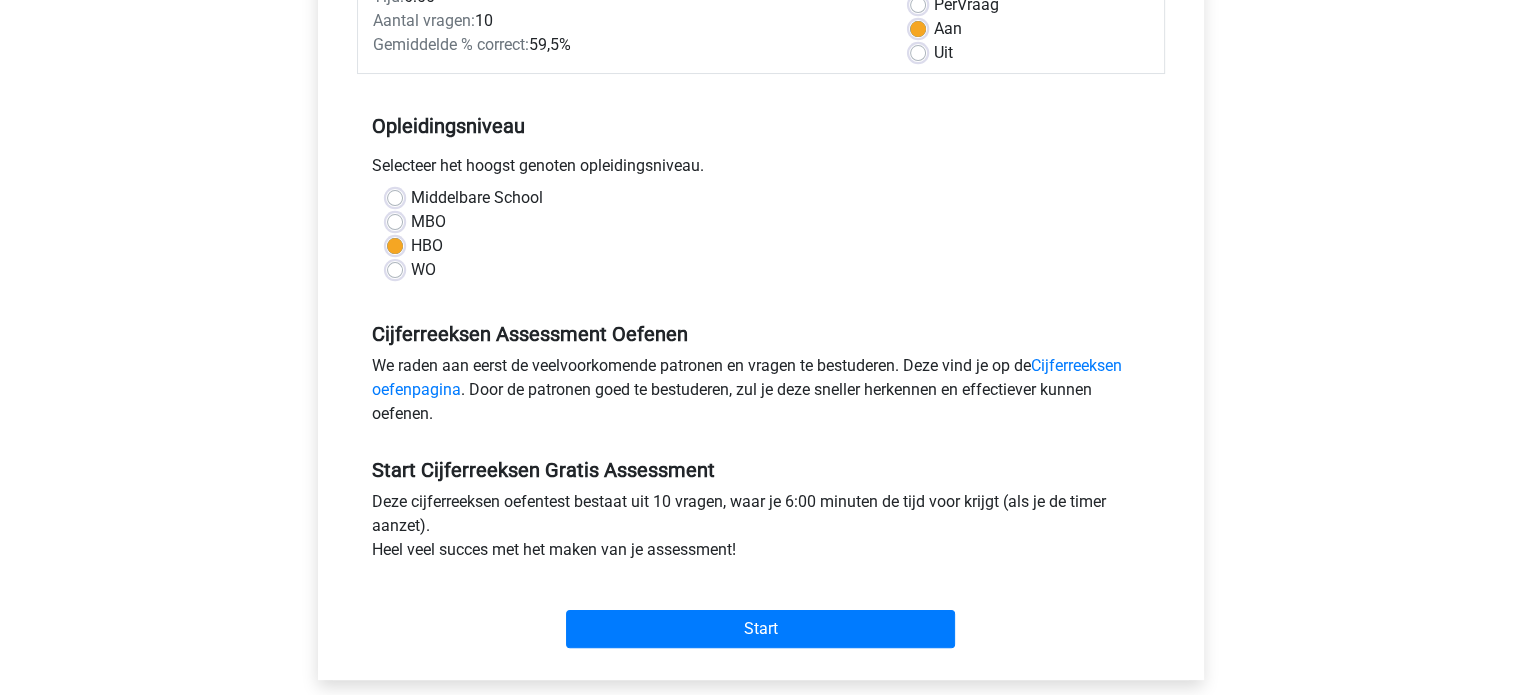 scroll, scrollTop: 336, scrollLeft: 0, axis: vertical 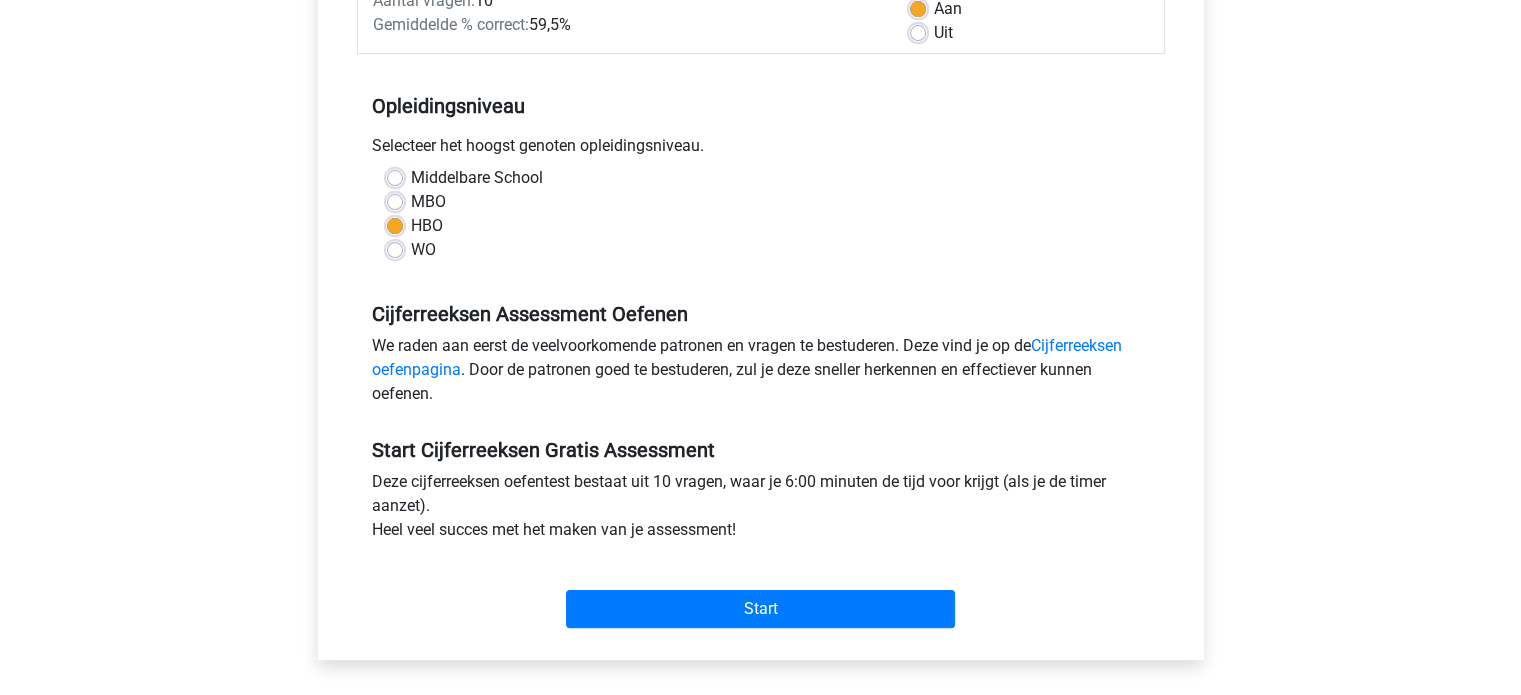 click on "Start
Cijferreeksen
Gratis Assessment
Deze
cijferreeksen
oefentest bestaat uit
10
vragen, waar je
6:00
minuten de tijd voor krijgt (als je de timer aanzet).
Heel veel succes met het maken van je assessment!
Start" at bounding box center [761, 525] 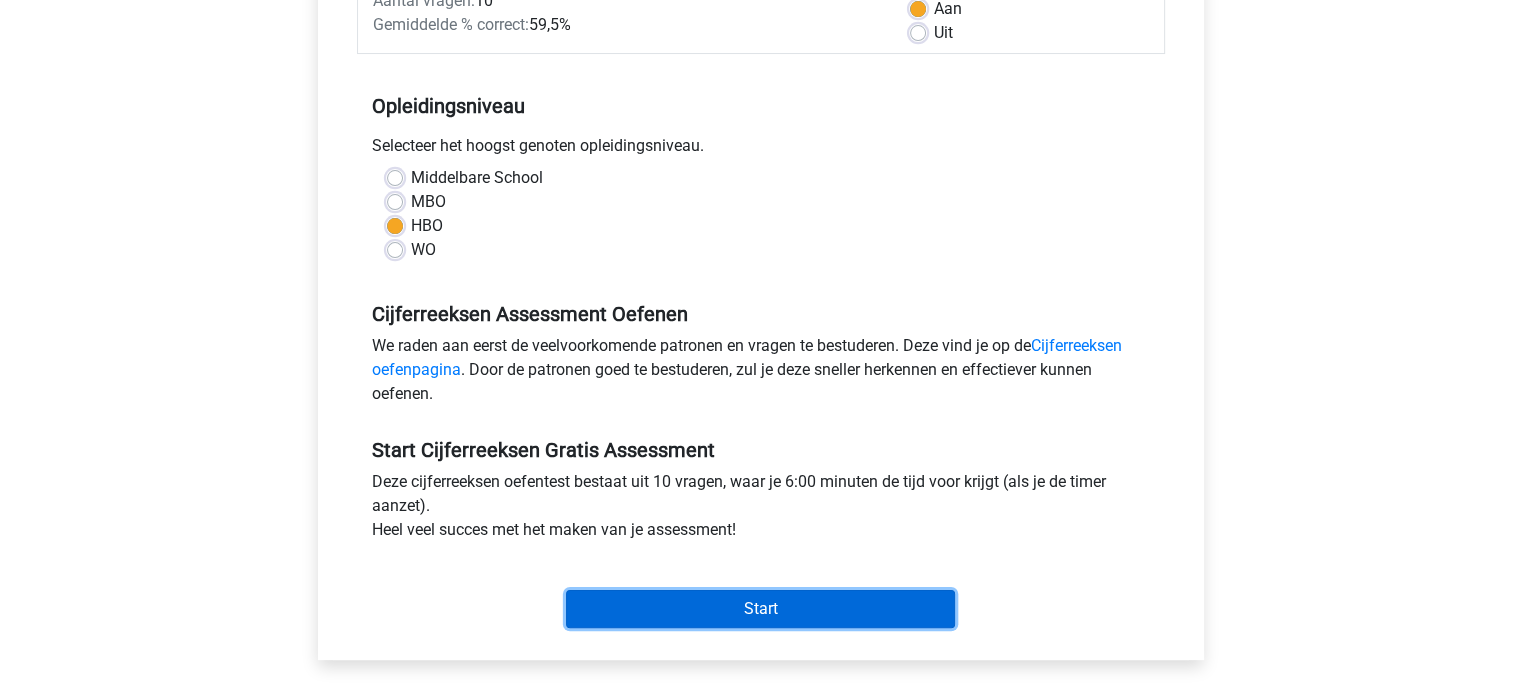 click on "Start" at bounding box center [760, 609] 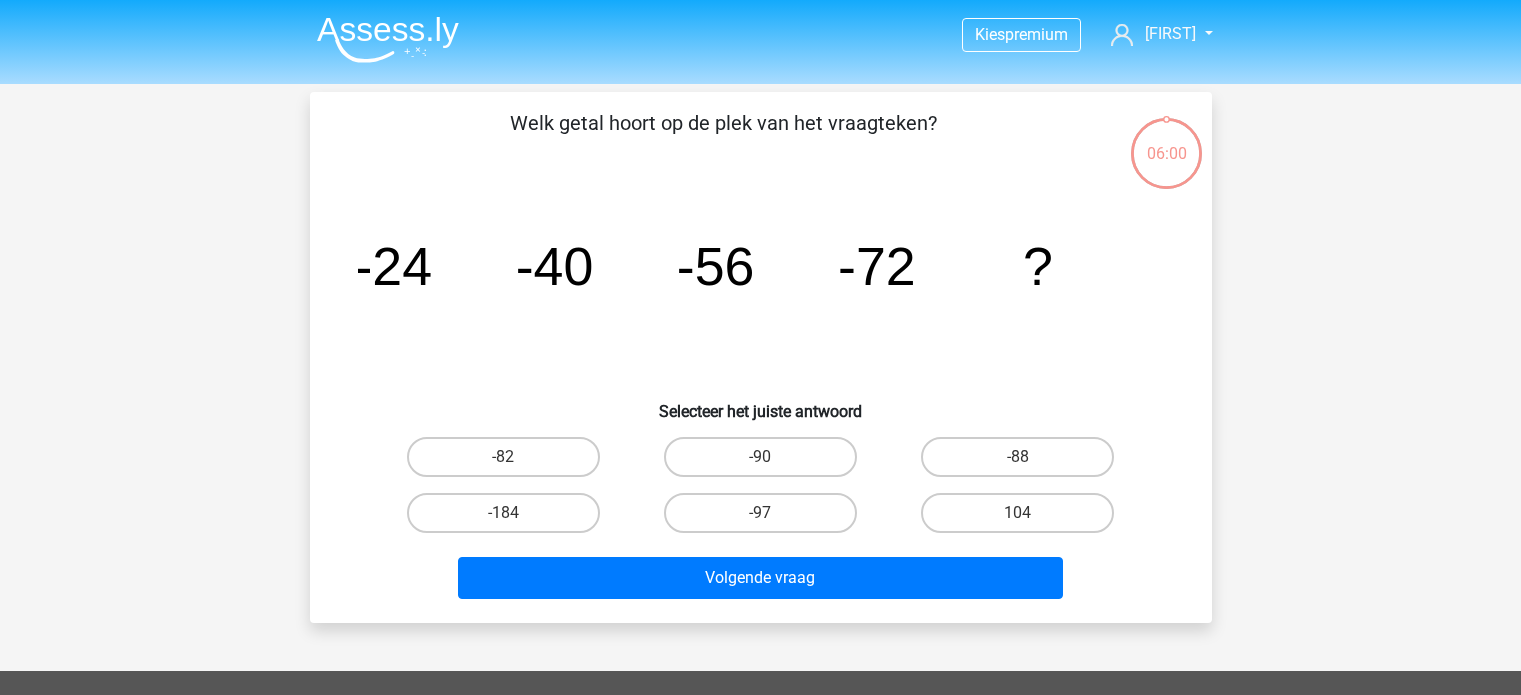 scroll, scrollTop: 0, scrollLeft: 0, axis: both 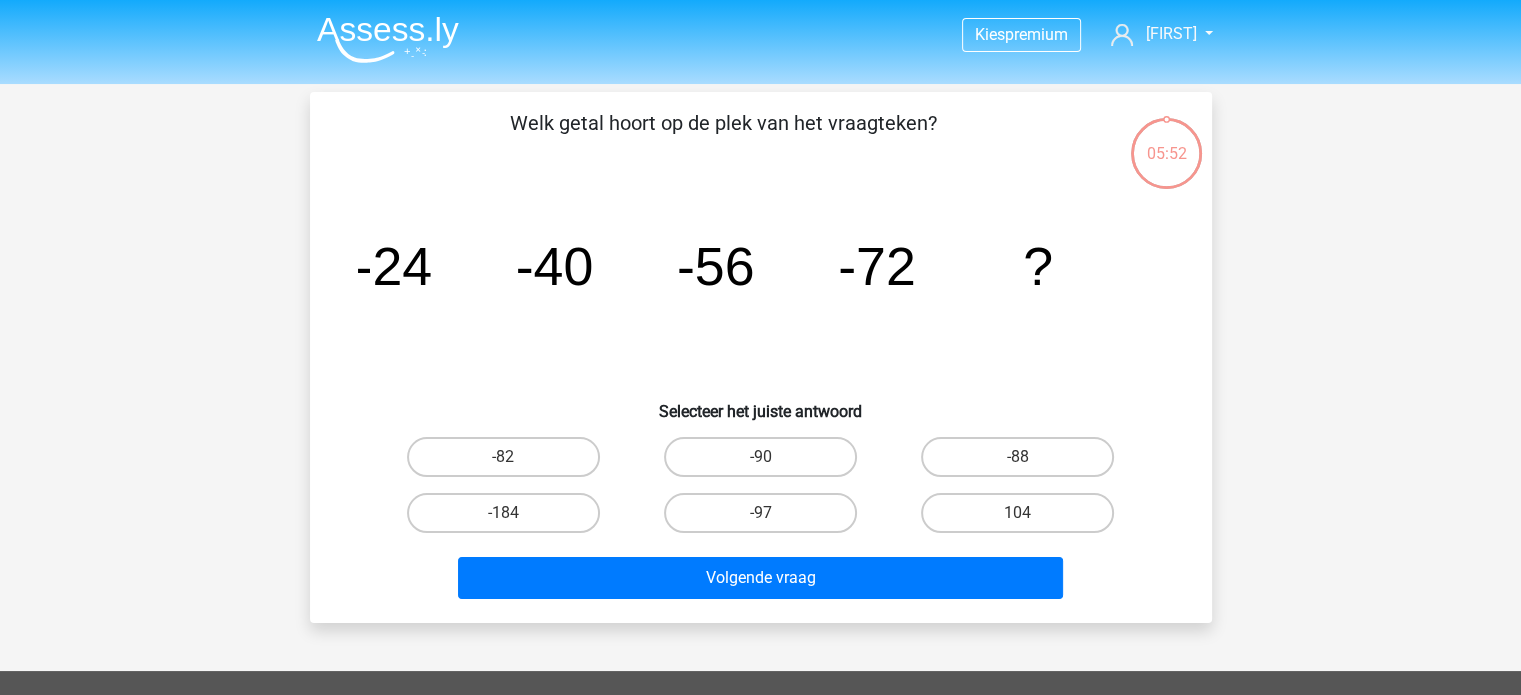 click on "-88" at bounding box center [1024, 463] 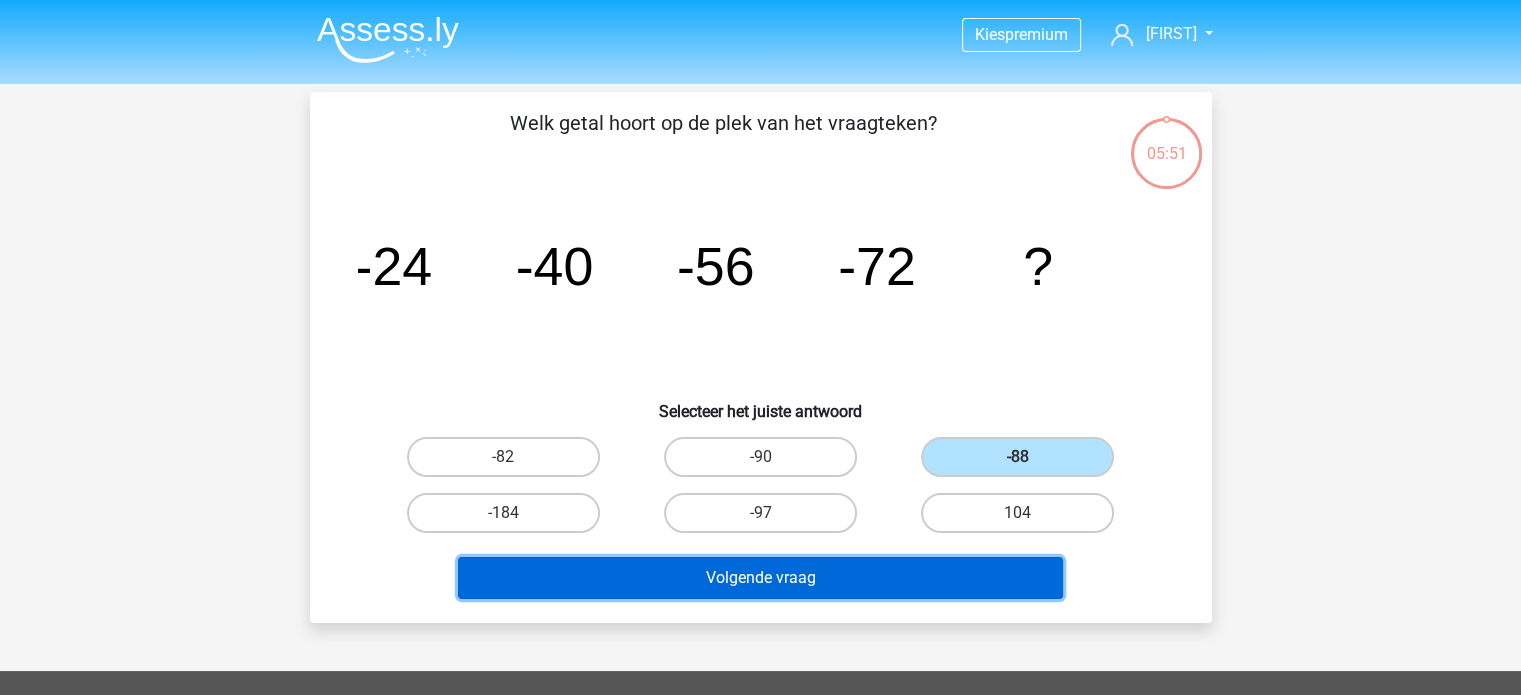 click on "Volgende vraag" at bounding box center (760, 578) 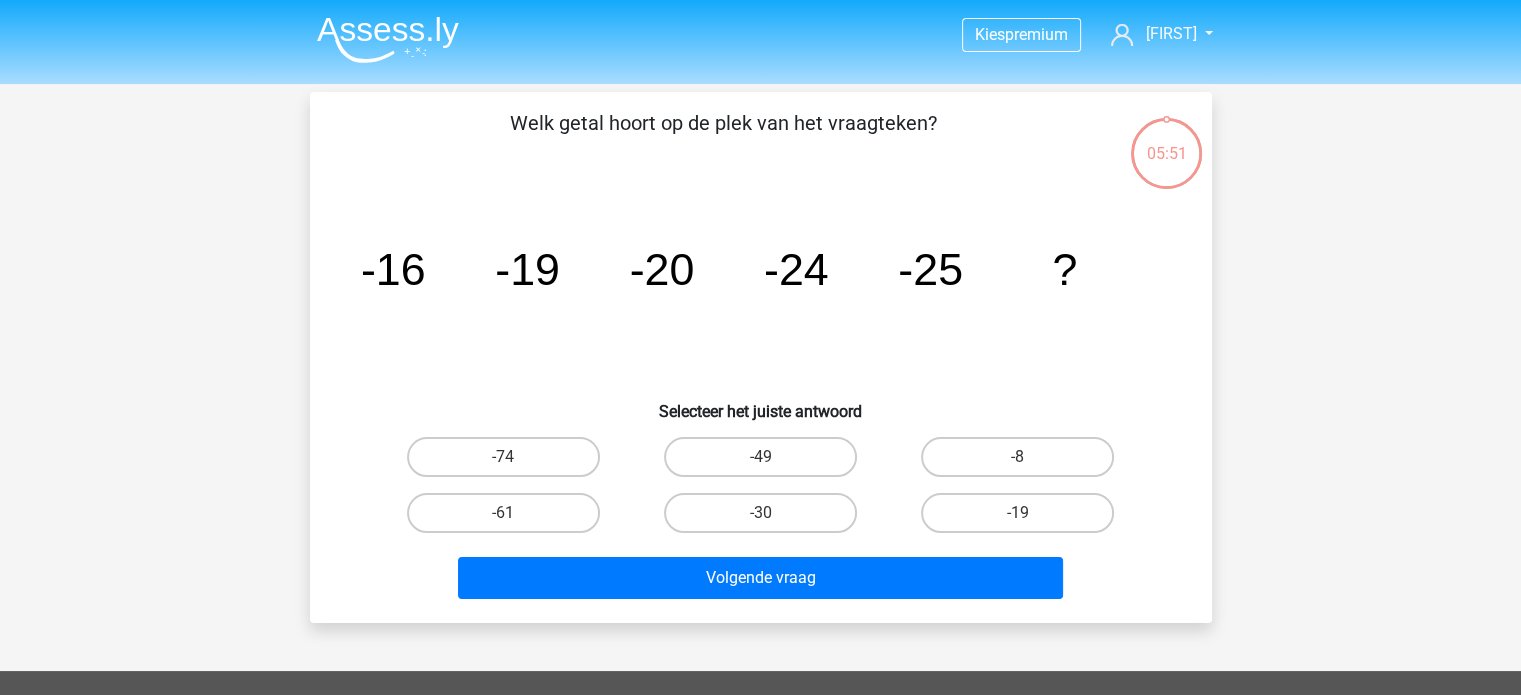 scroll, scrollTop: 92, scrollLeft: 0, axis: vertical 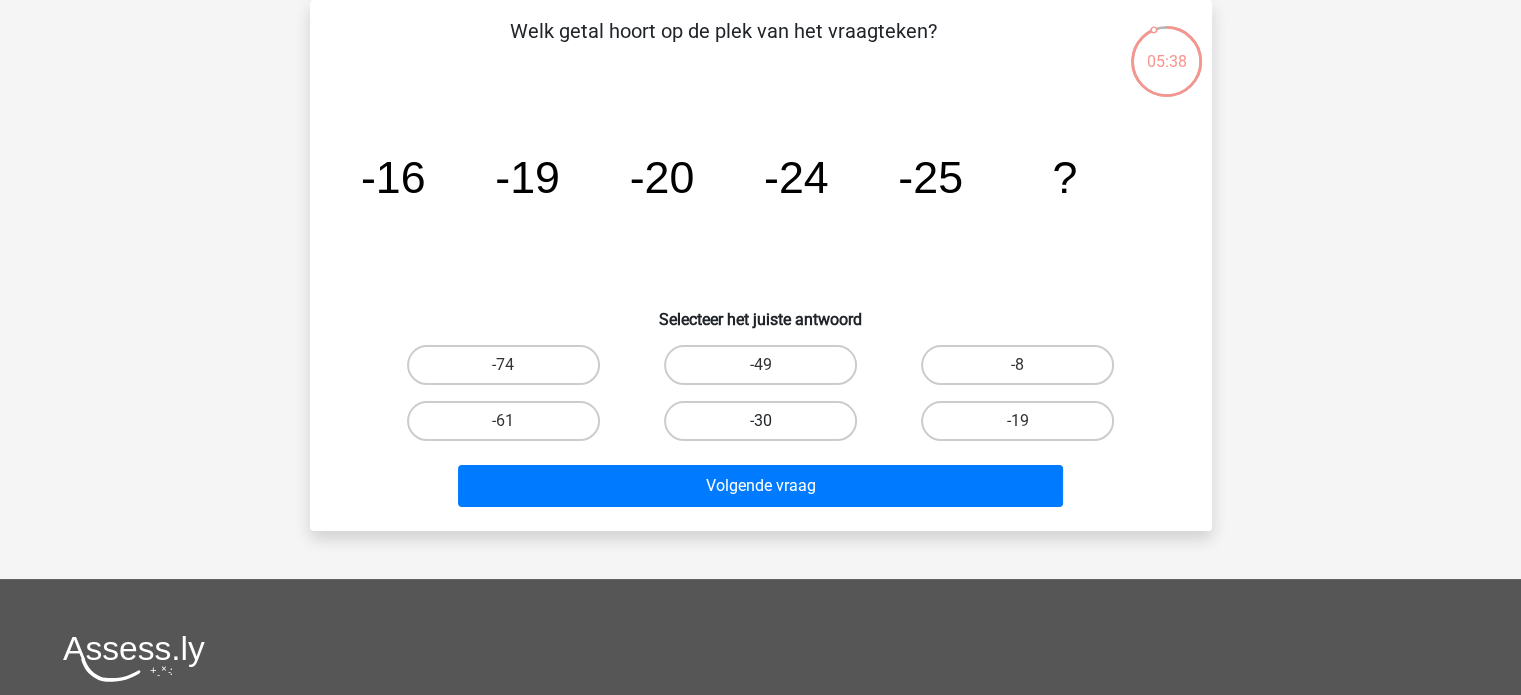 click on "-30" at bounding box center [760, 421] 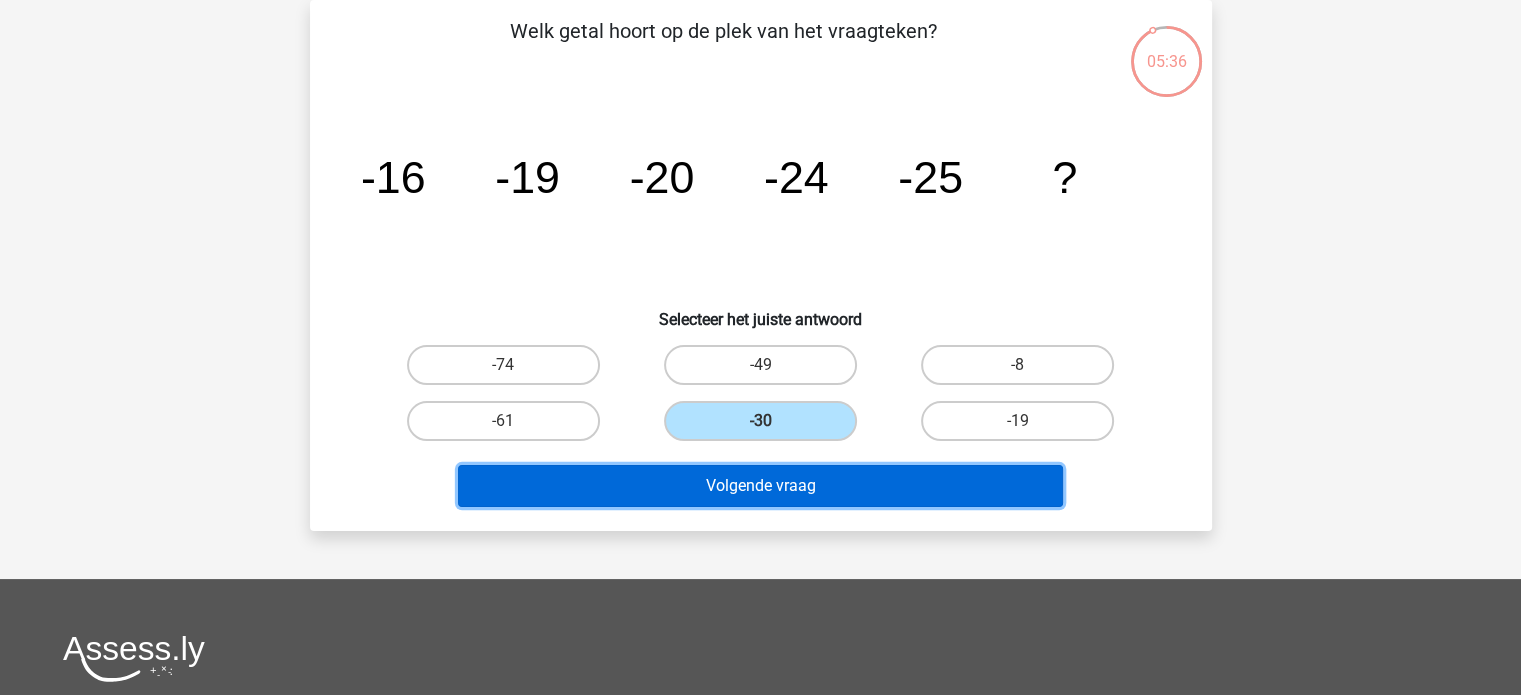 click on "Volgende vraag" at bounding box center [760, 486] 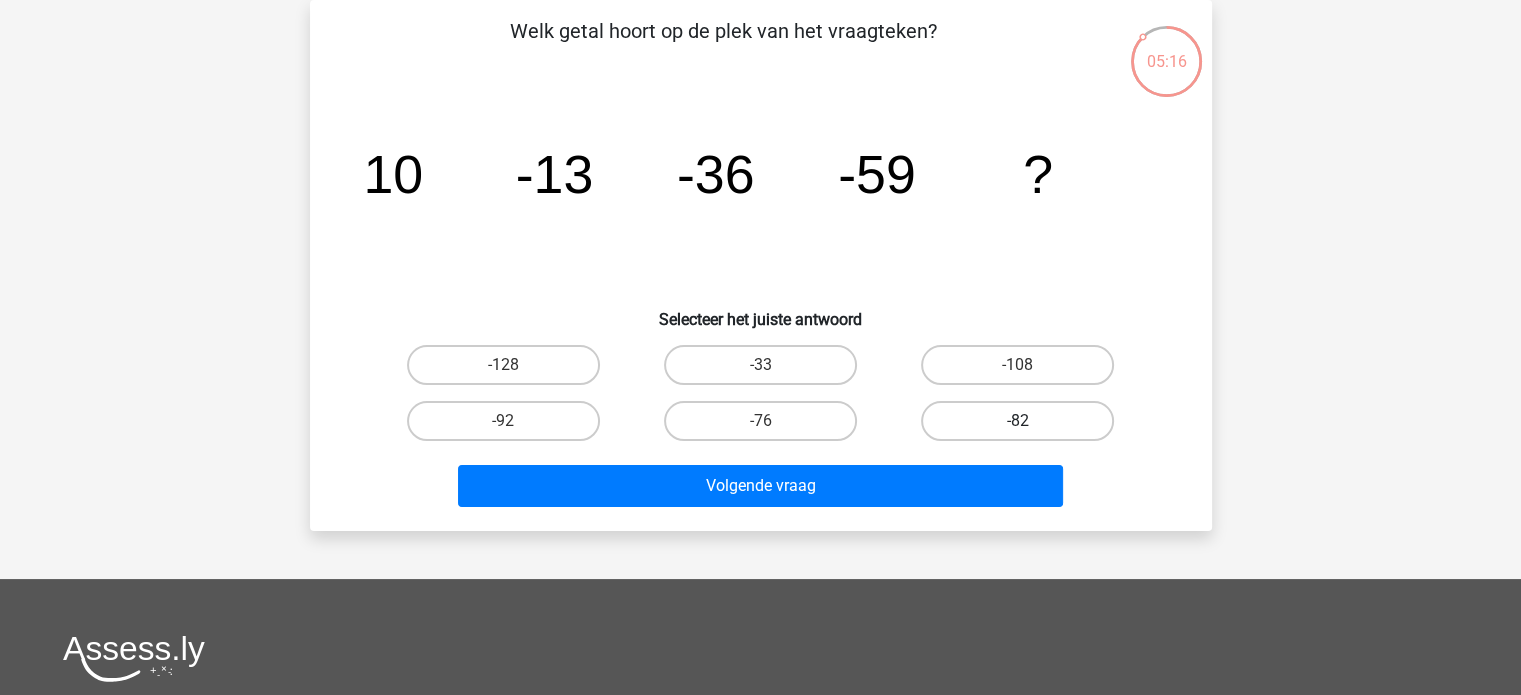 click on "-82" at bounding box center [1017, 421] 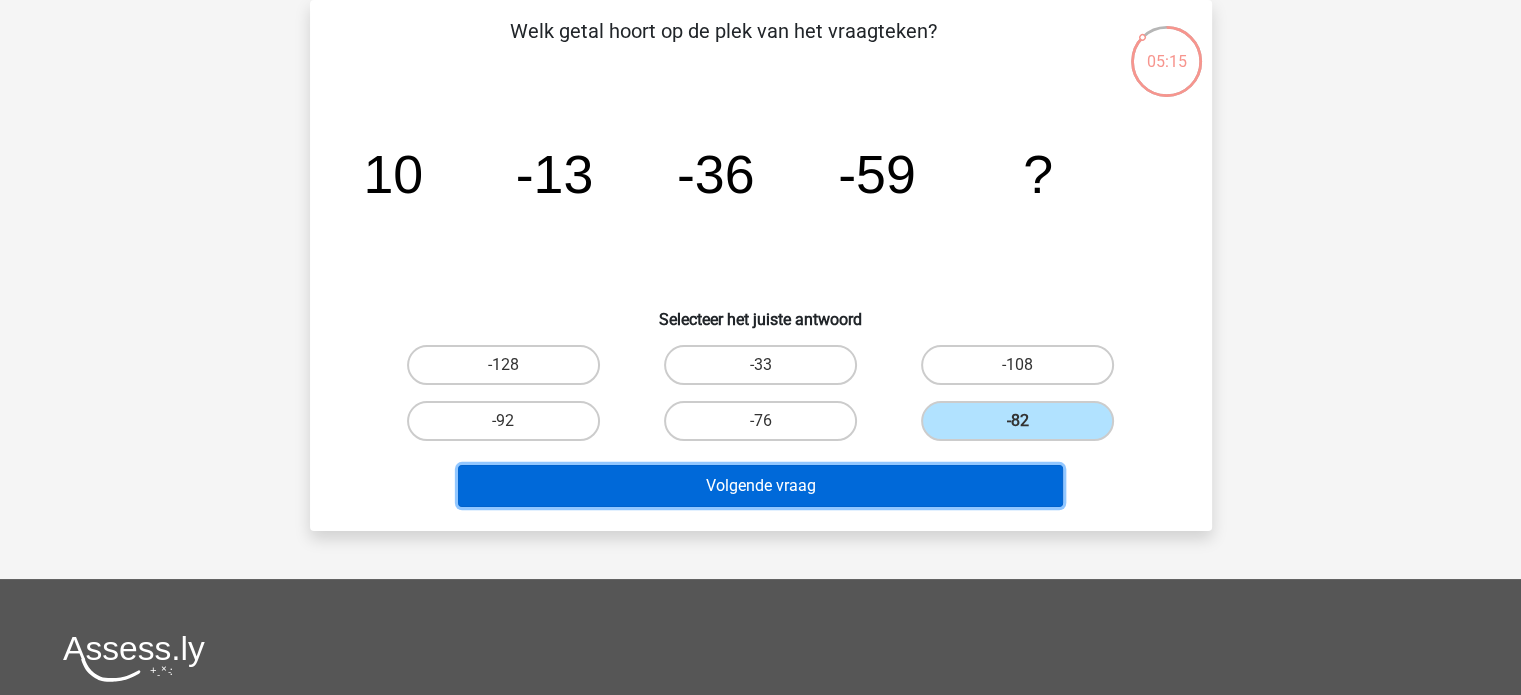click on "Volgende vraag" at bounding box center (760, 486) 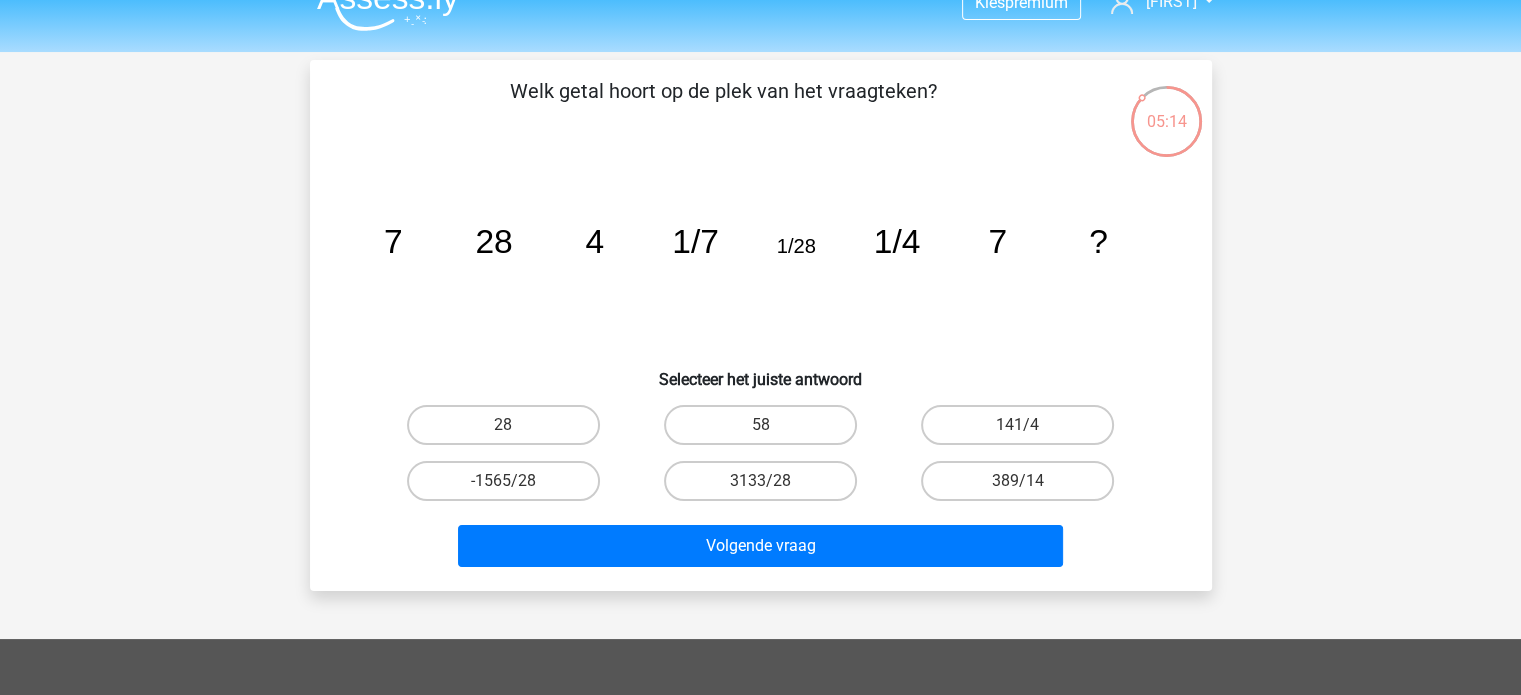 scroll, scrollTop: 0, scrollLeft: 0, axis: both 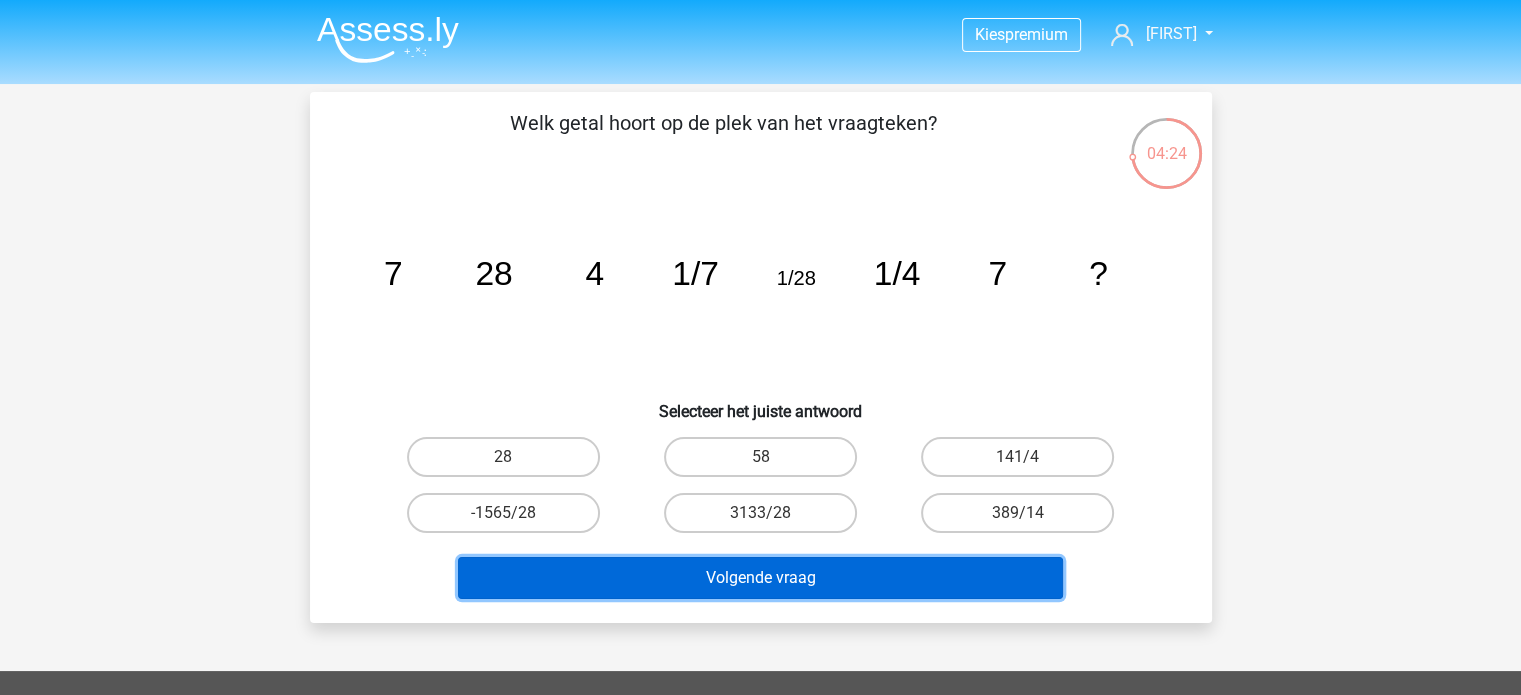click on "Volgende vraag" at bounding box center (760, 578) 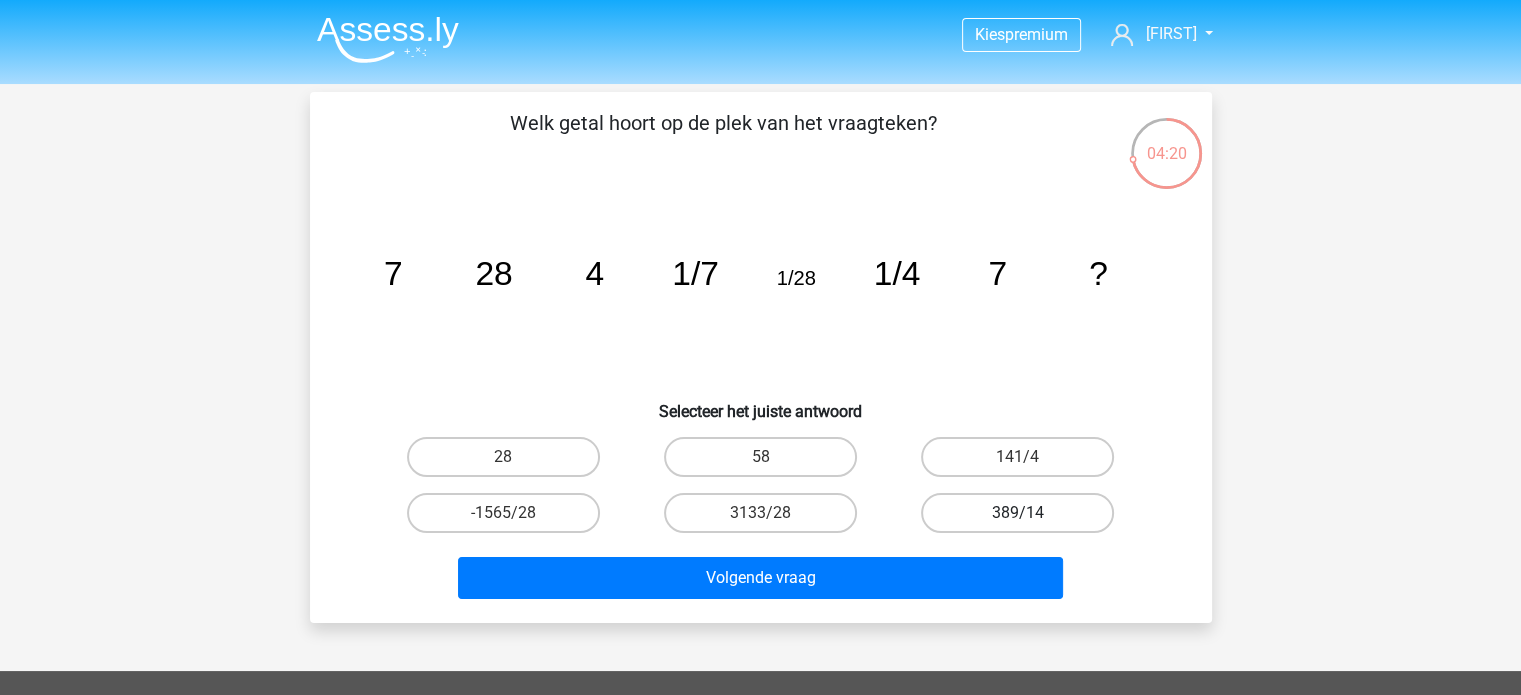 click on "389/14" at bounding box center [1017, 513] 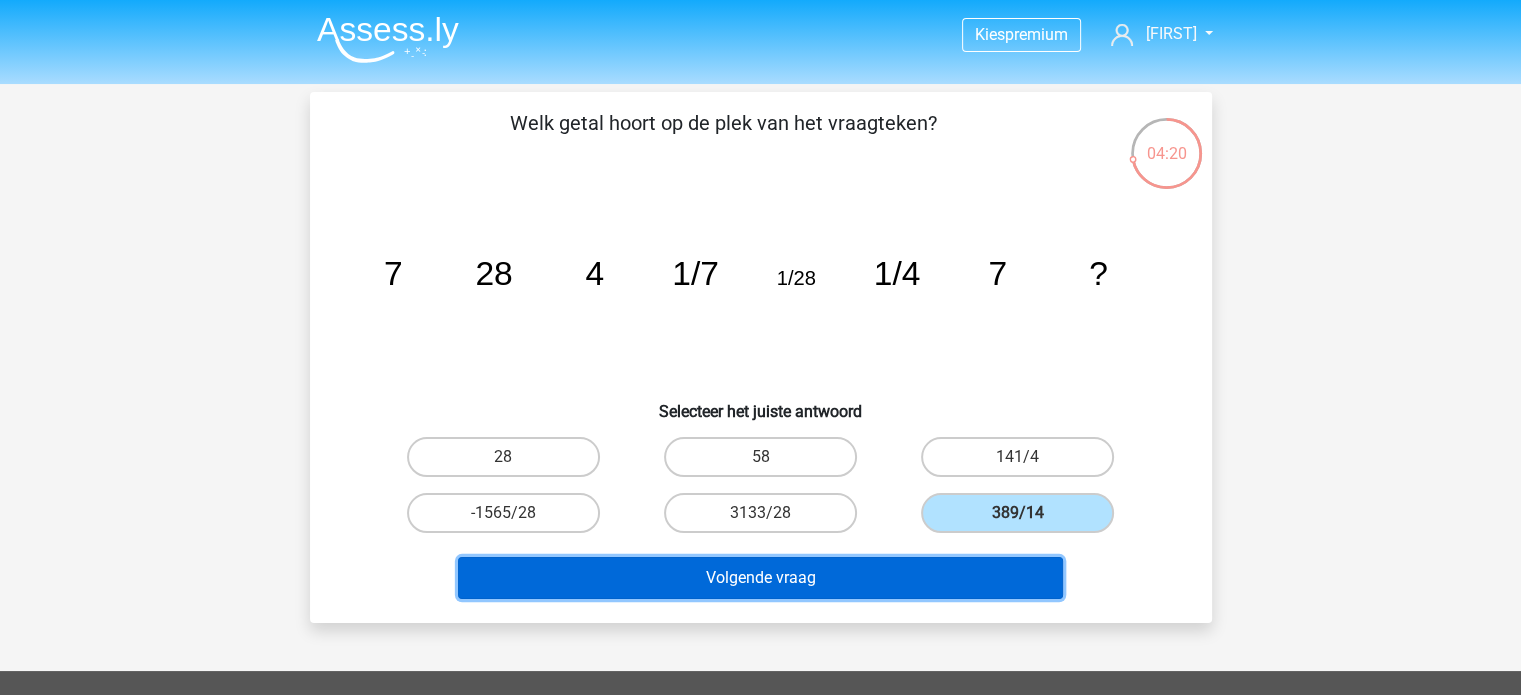 click on "Volgende vraag" at bounding box center [760, 578] 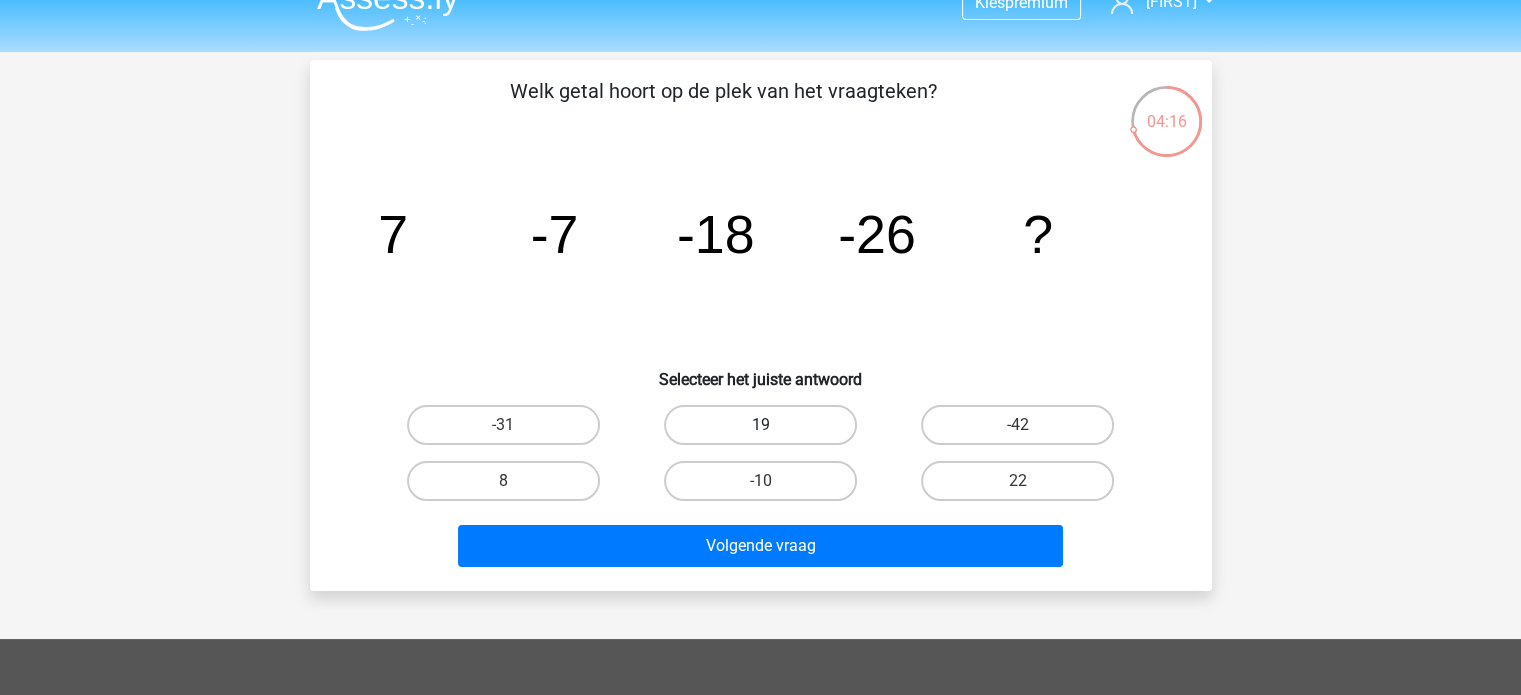 scroll, scrollTop: 0, scrollLeft: 0, axis: both 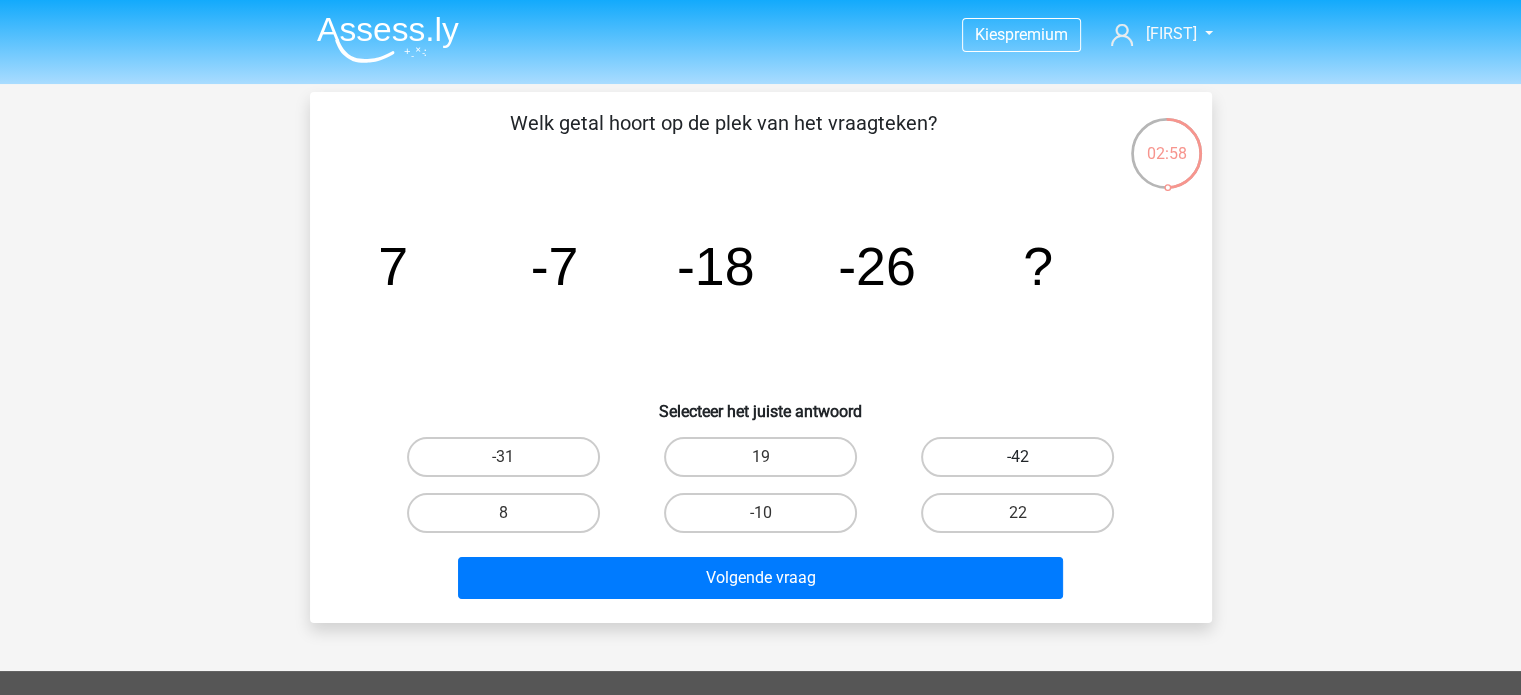 click on "-42" at bounding box center (1017, 457) 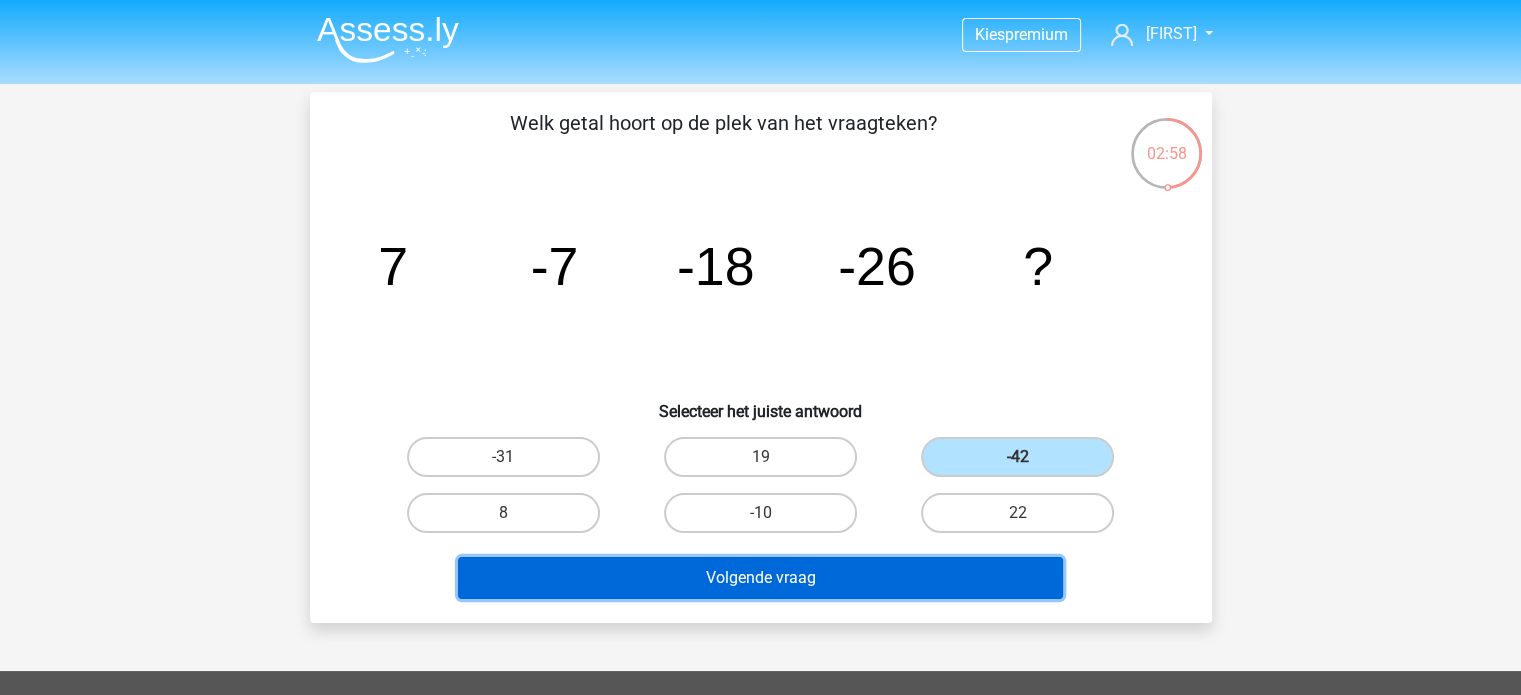 click on "Volgende vraag" at bounding box center (760, 578) 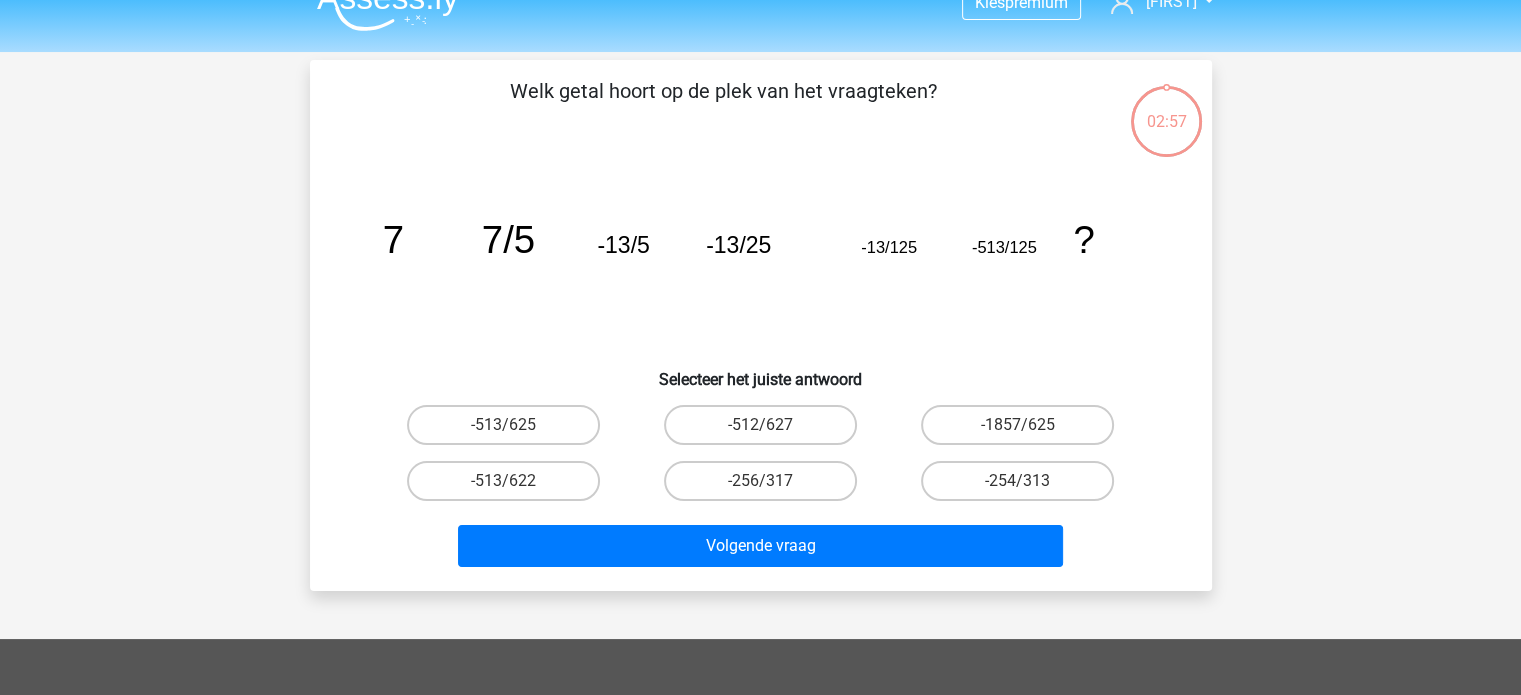 scroll, scrollTop: 0, scrollLeft: 0, axis: both 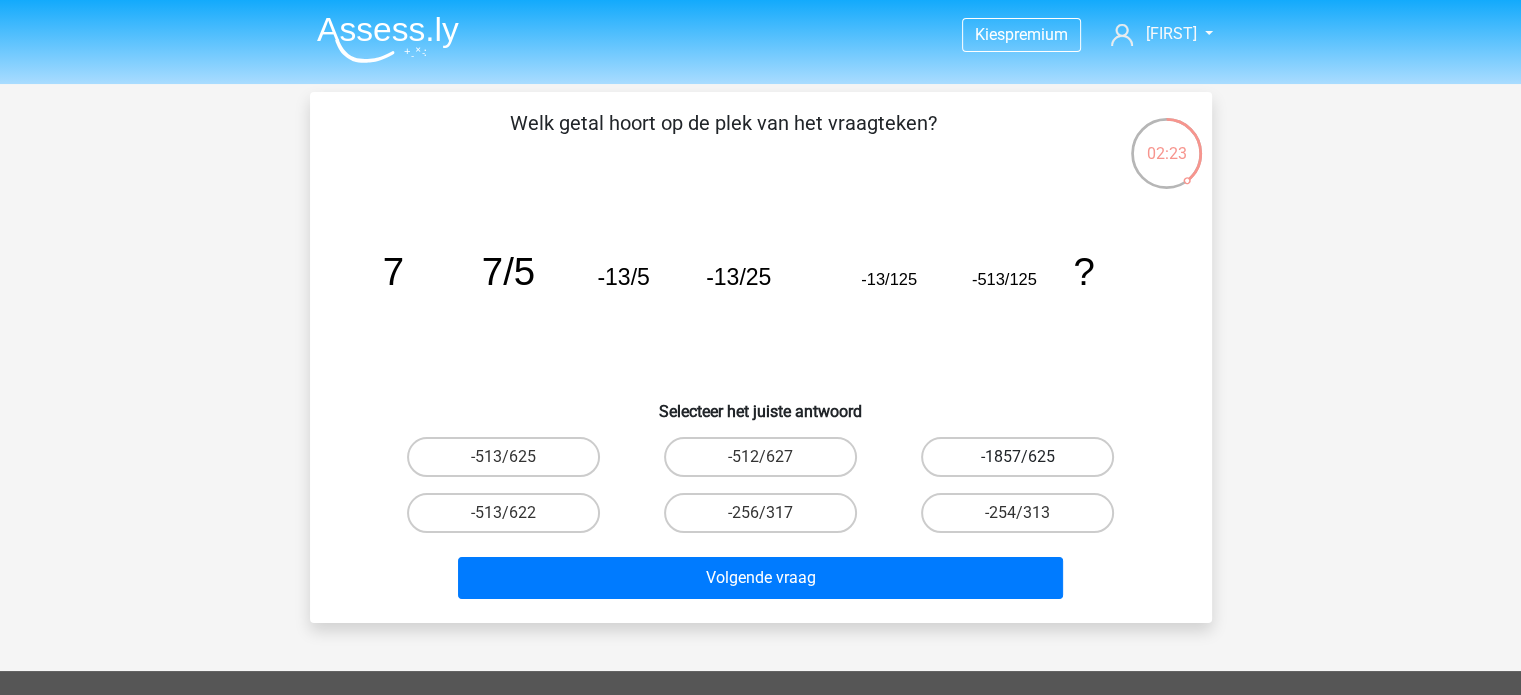 click on "-1857/625" at bounding box center (1017, 457) 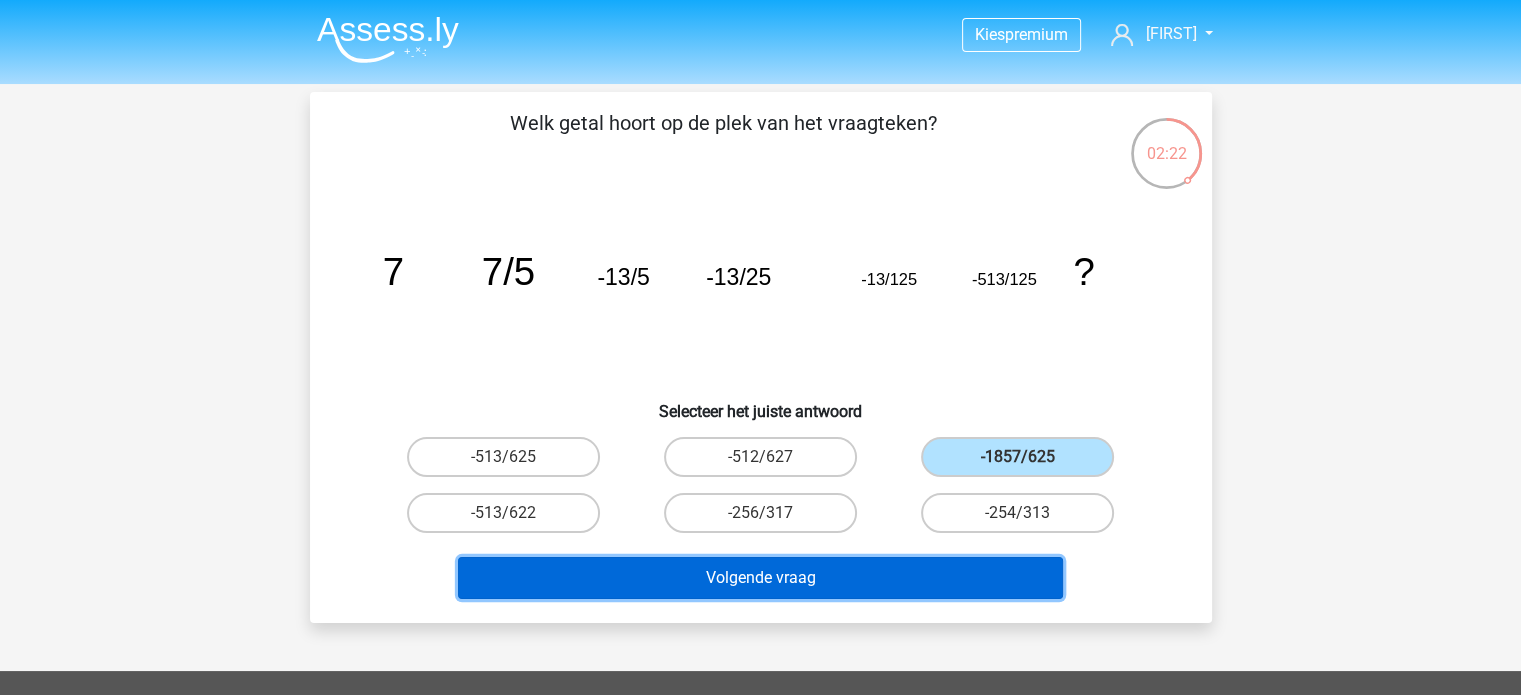click on "Volgende vraag" at bounding box center [760, 578] 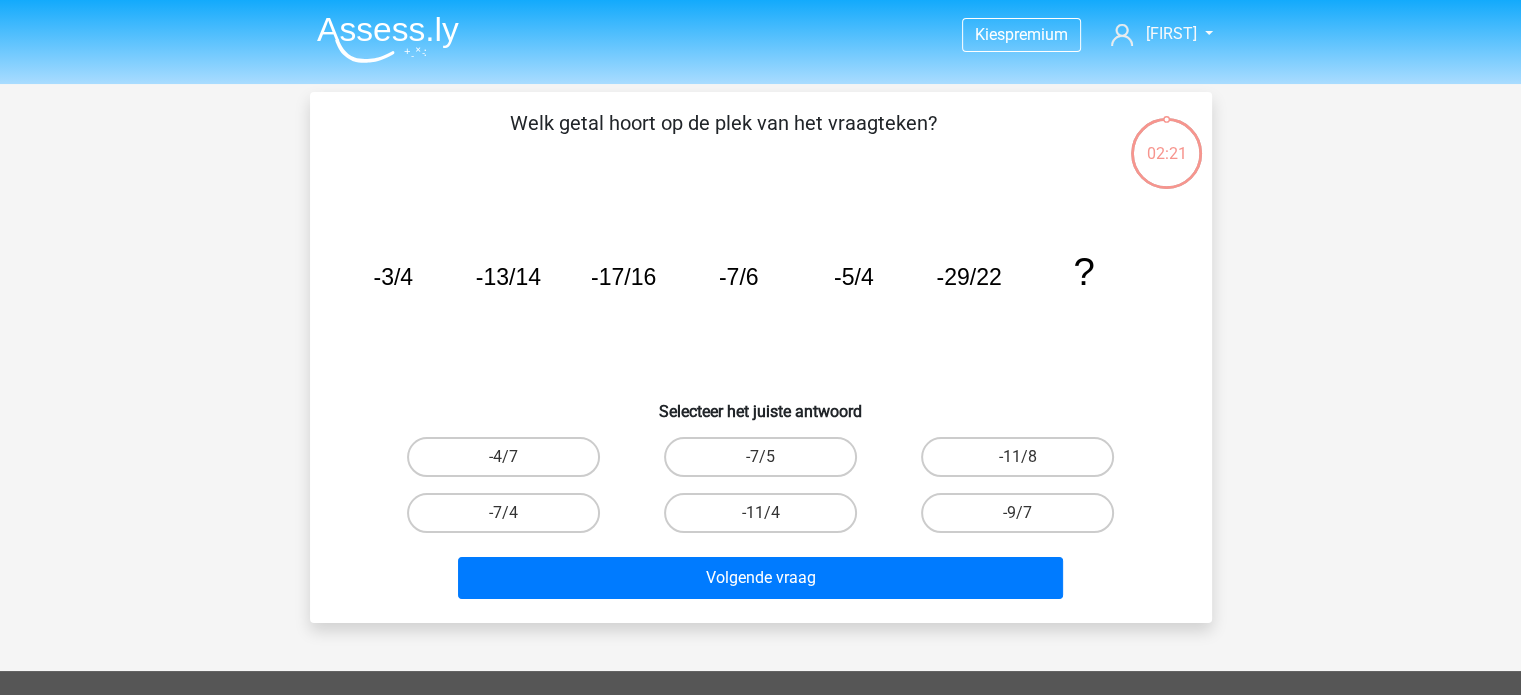 scroll, scrollTop: 92, scrollLeft: 0, axis: vertical 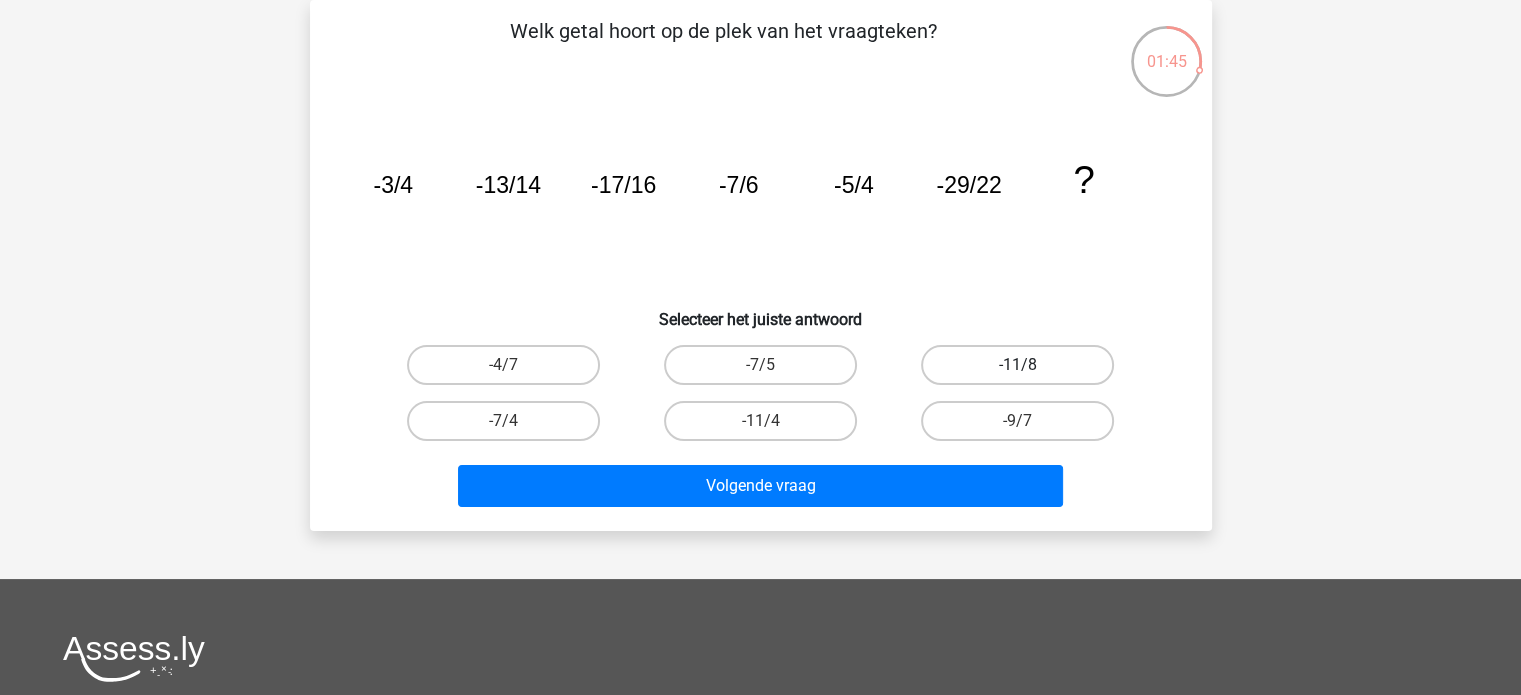 click on "-11/8" at bounding box center (1017, 365) 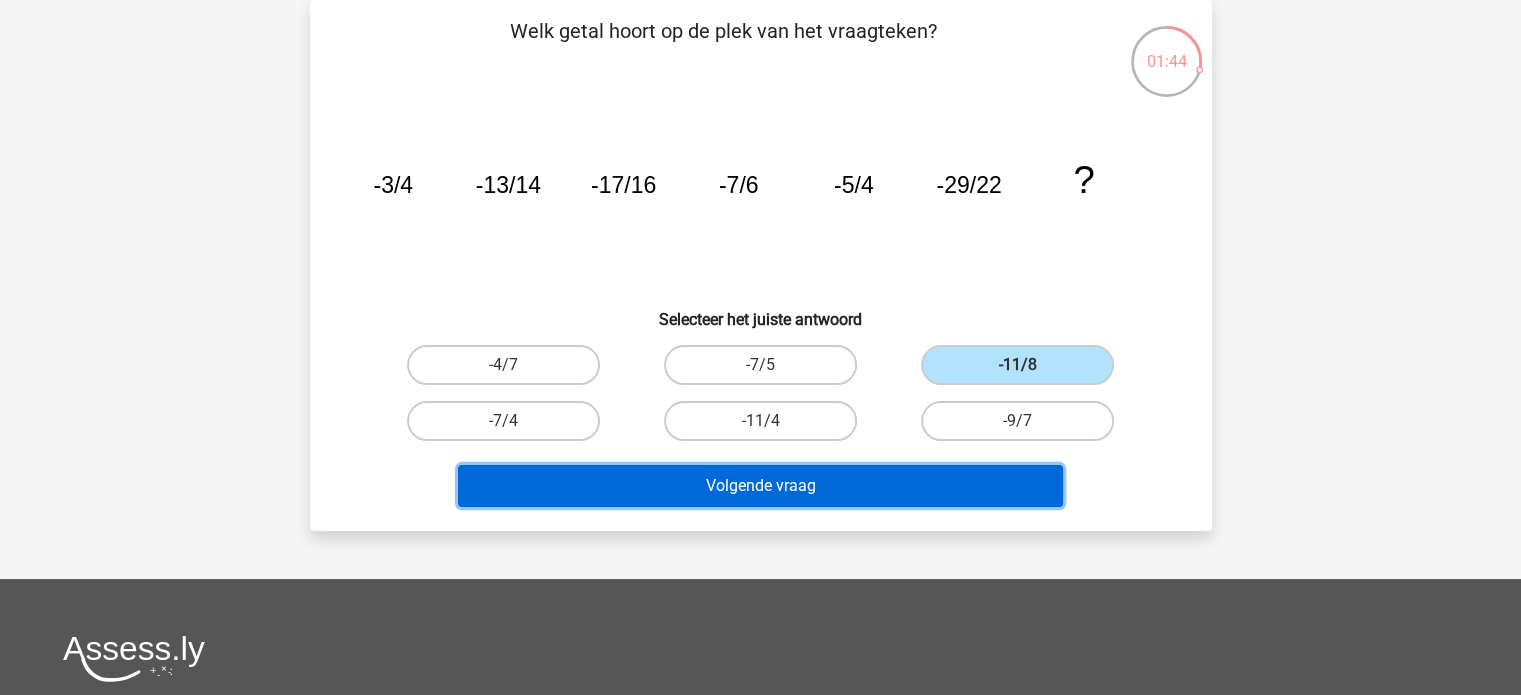 drag, startPoint x: 906, startPoint y: 466, endPoint x: 897, endPoint y: 489, distance: 24.698177 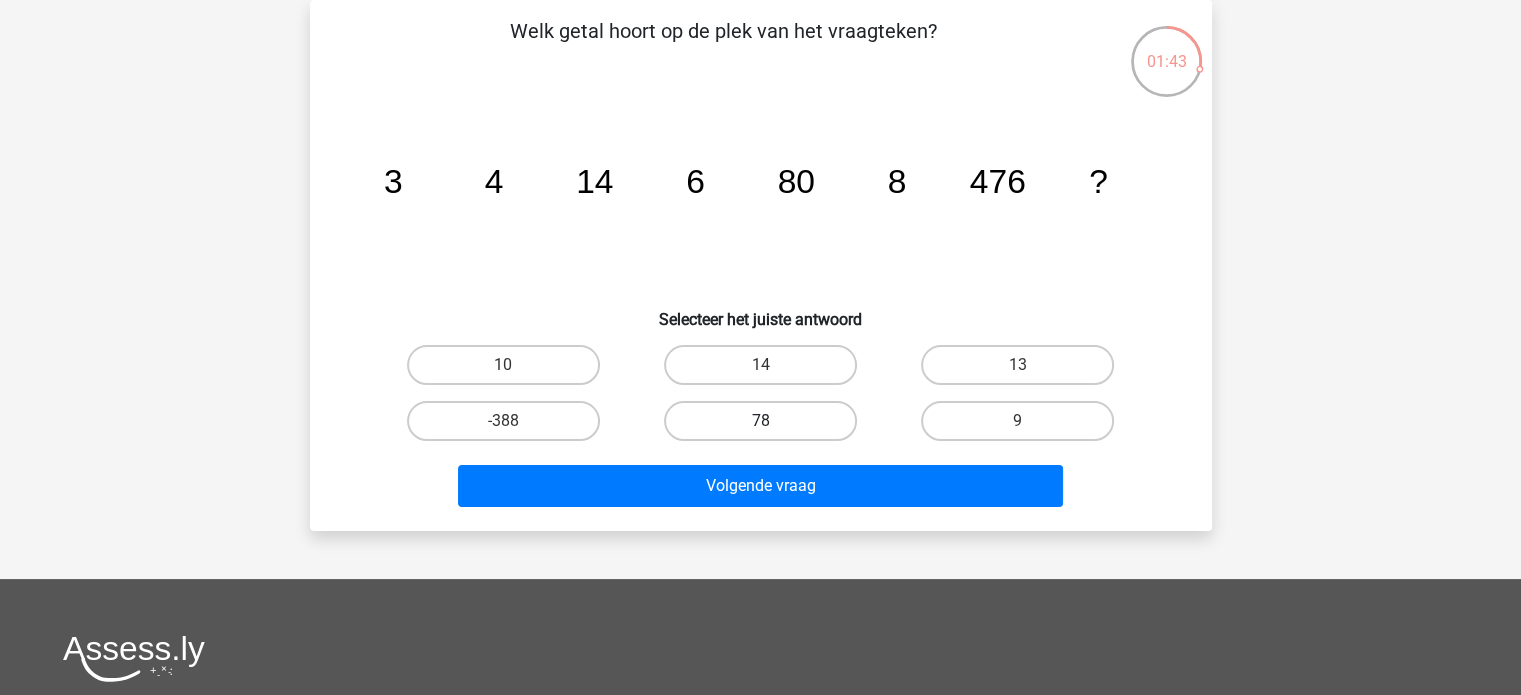 click on "78" at bounding box center [760, 421] 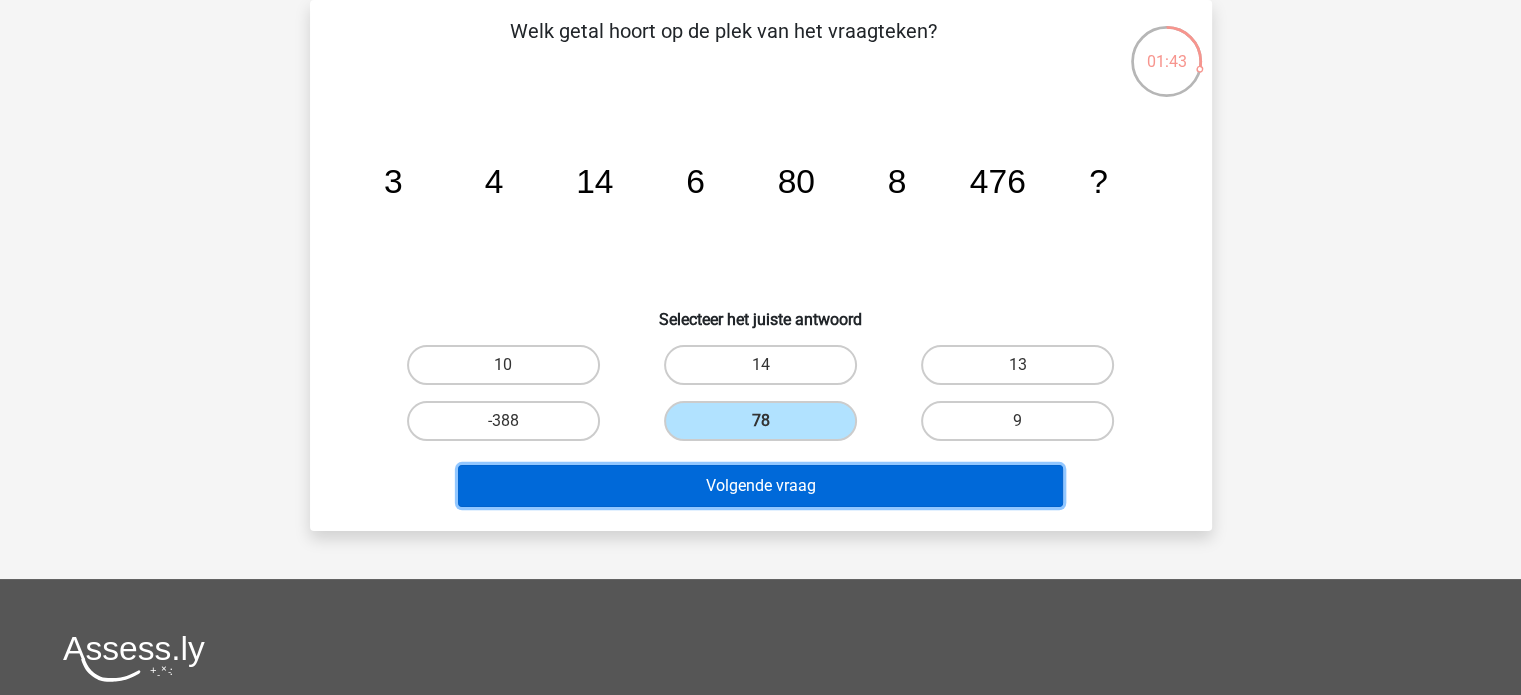 click on "Volgende vraag" at bounding box center (760, 486) 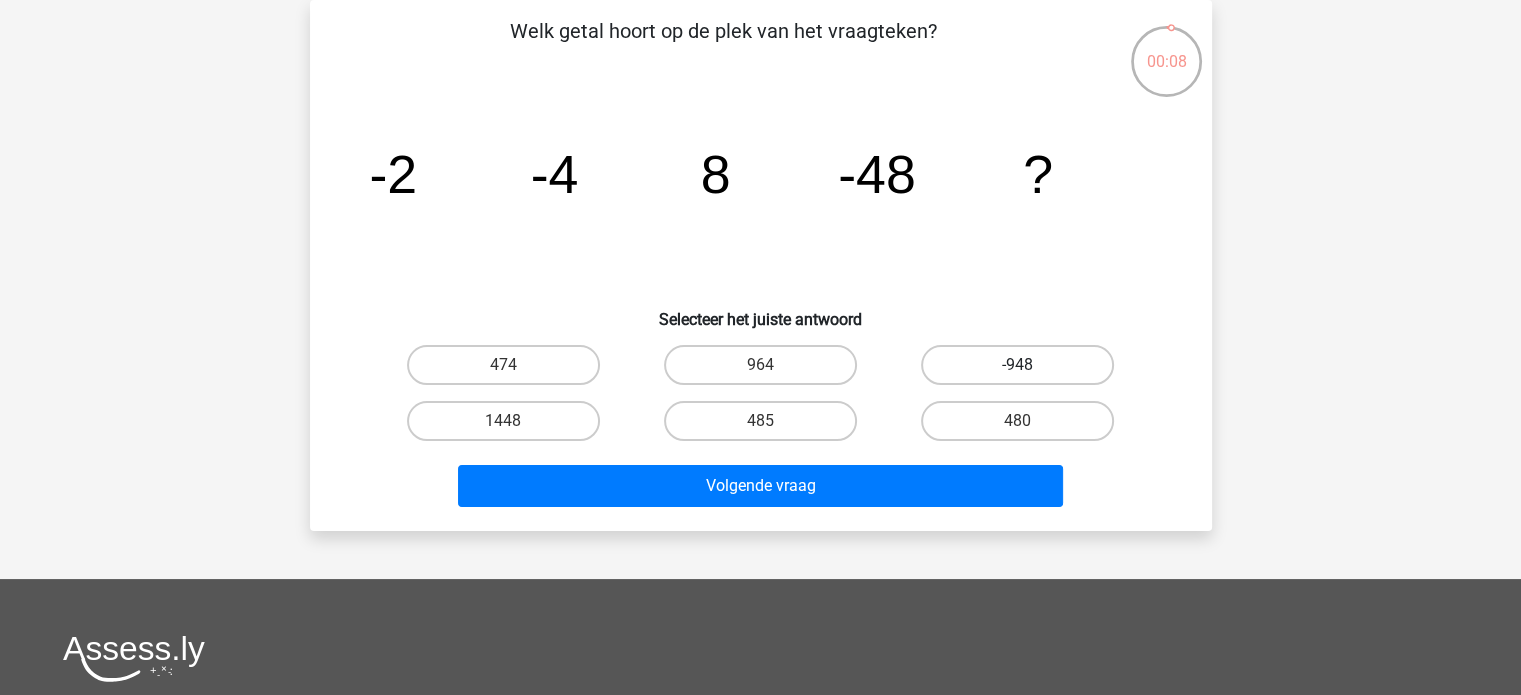 click on "-948" at bounding box center [1017, 365] 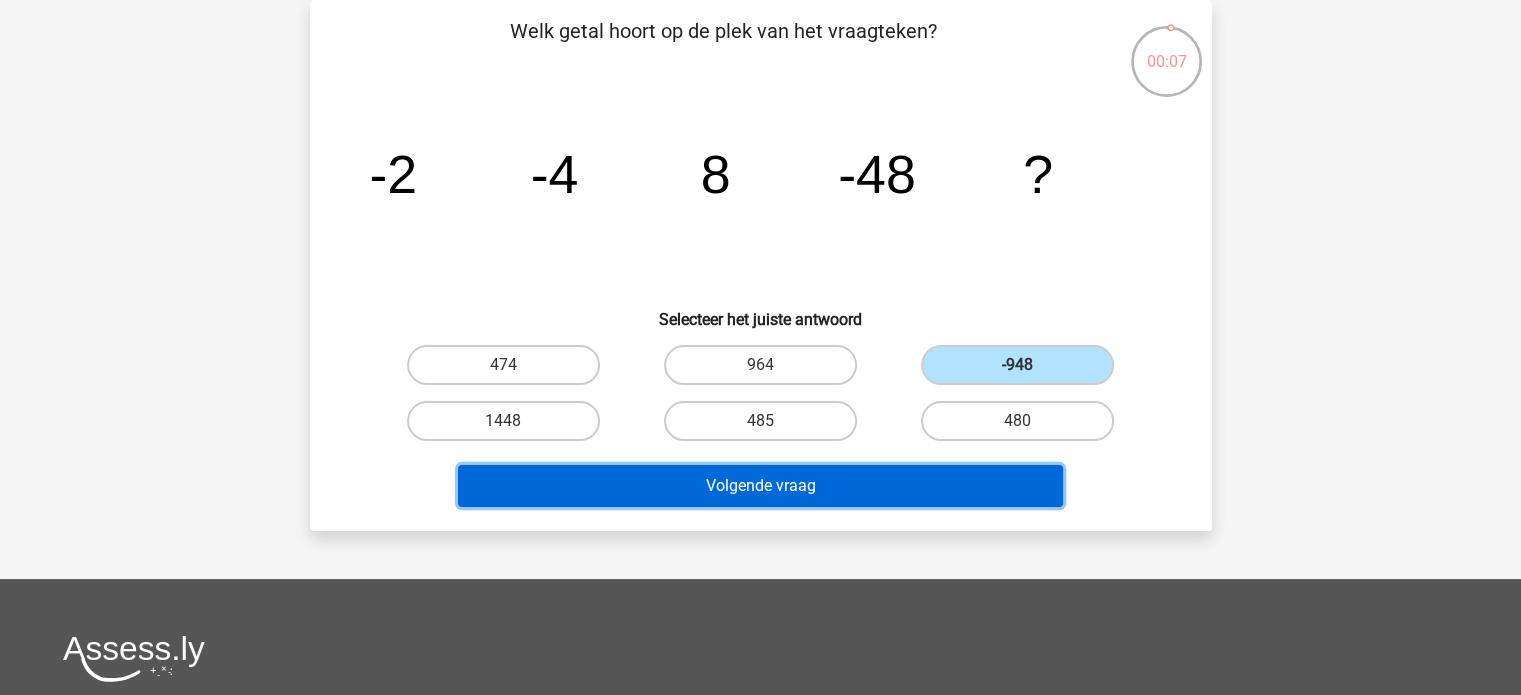 click on "Volgende vraag" at bounding box center [760, 486] 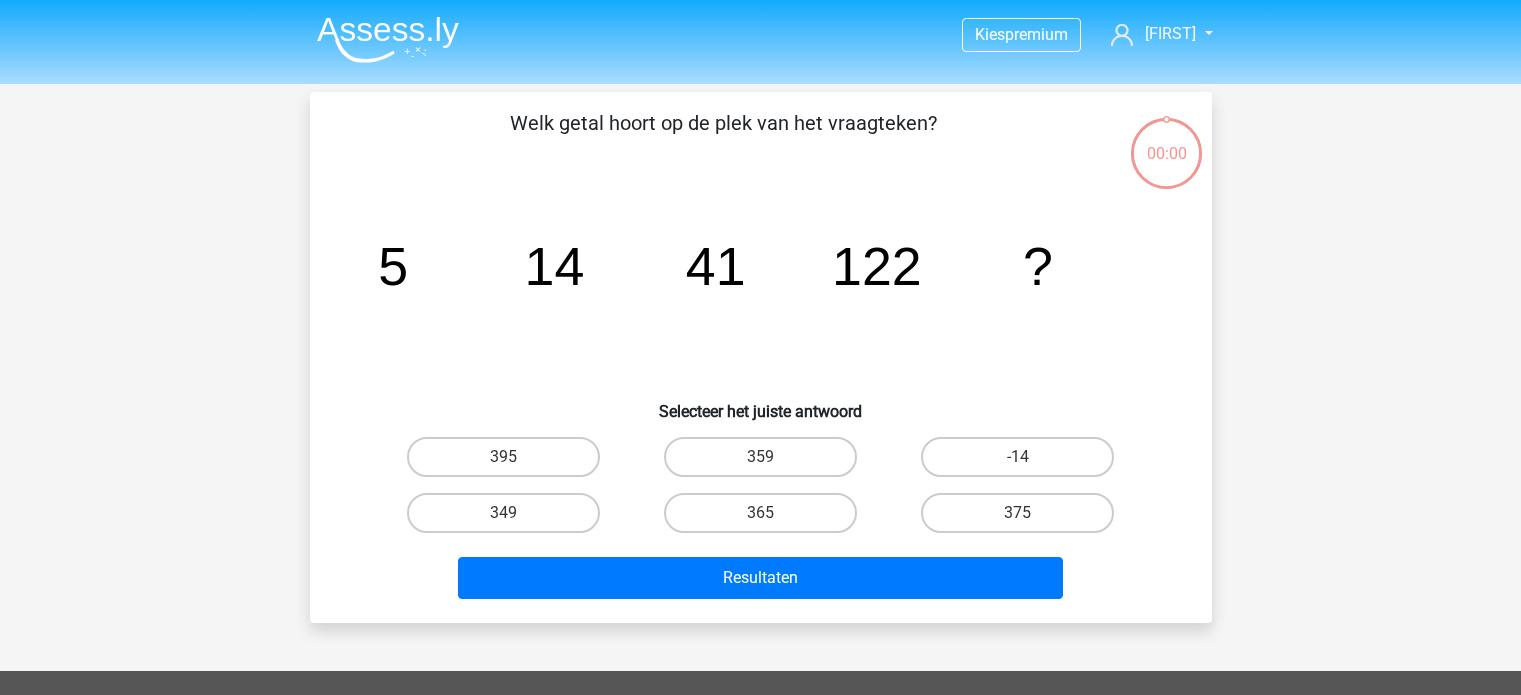 scroll, scrollTop: 92, scrollLeft: 0, axis: vertical 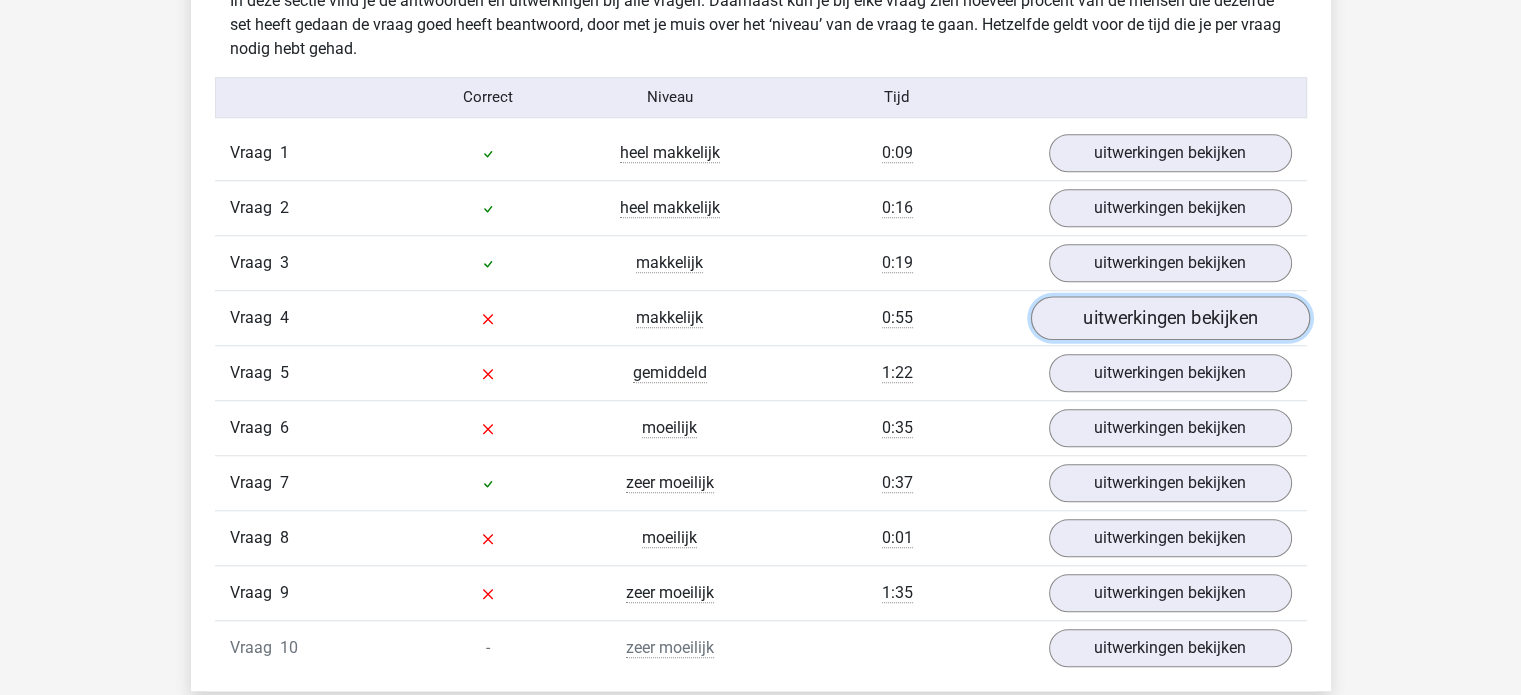 click on "uitwerkingen bekijken" at bounding box center (1169, 318) 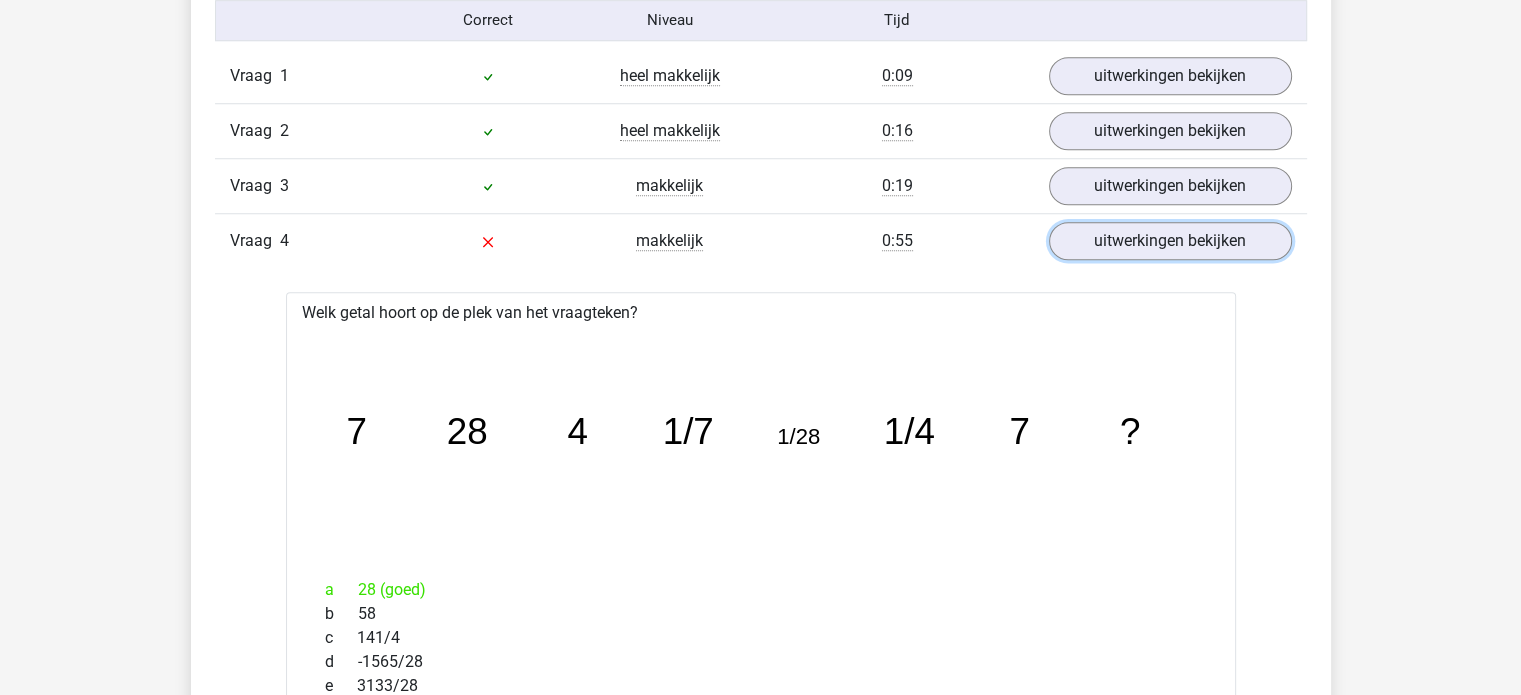 scroll, scrollTop: 1800, scrollLeft: 0, axis: vertical 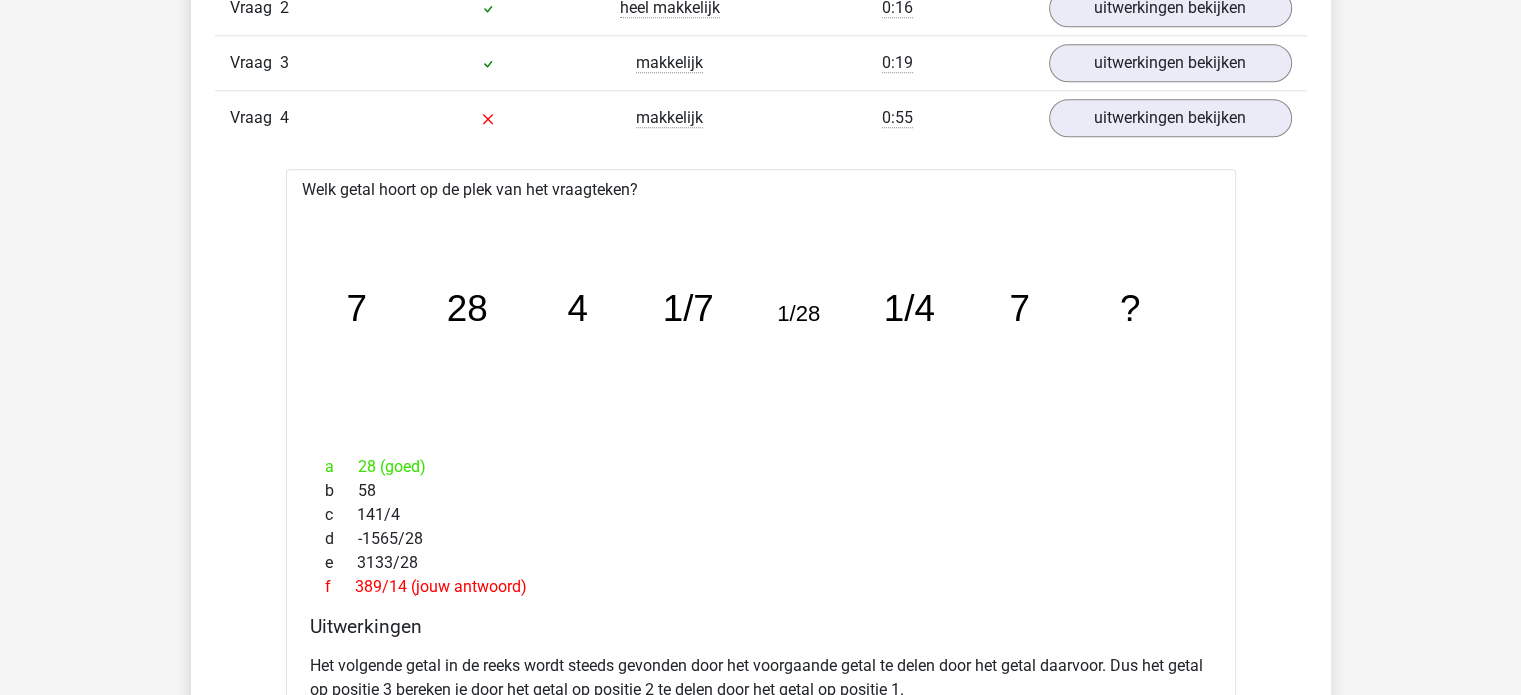 click on "b
[NUMBER]" at bounding box center [761, 491] 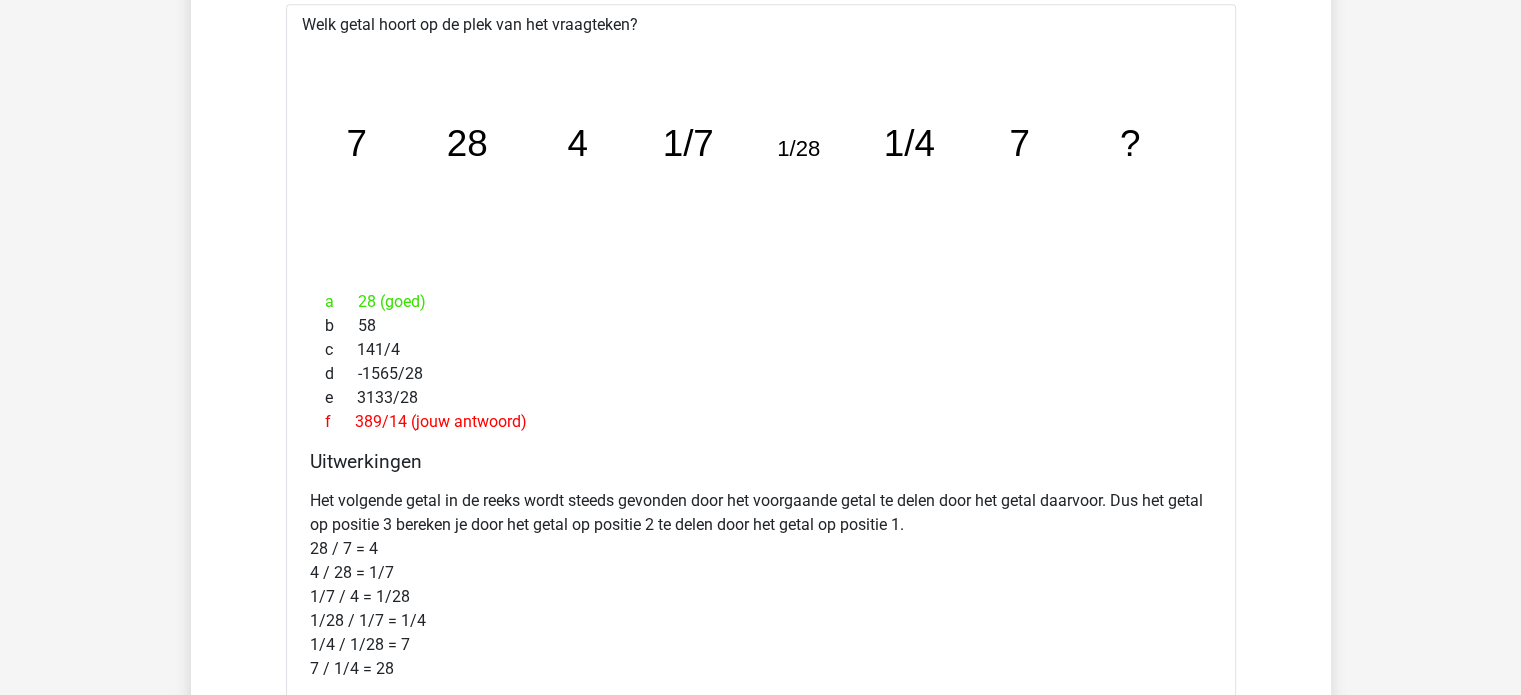 scroll, scrollTop: 2000, scrollLeft: 0, axis: vertical 